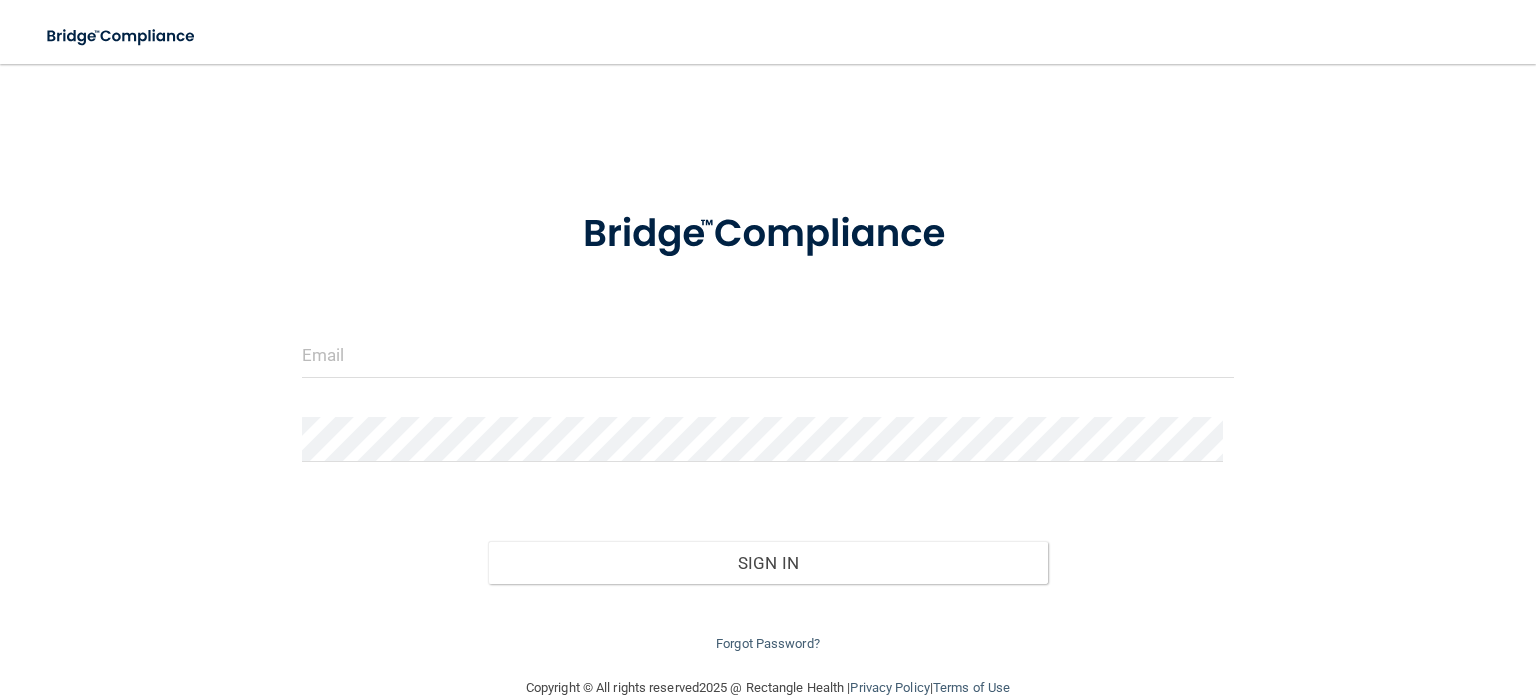 scroll, scrollTop: 0, scrollLeft: 0, axis: both 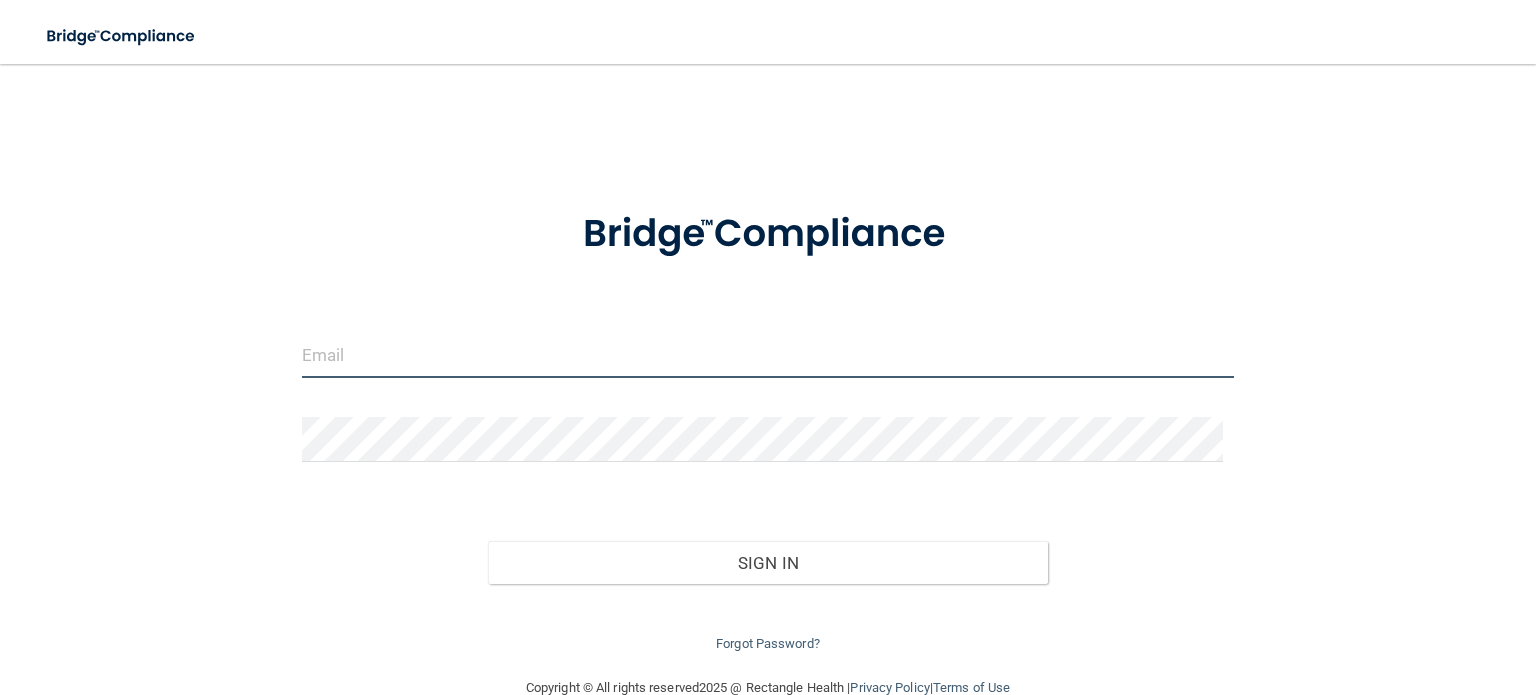 type on "[EMAIL]" 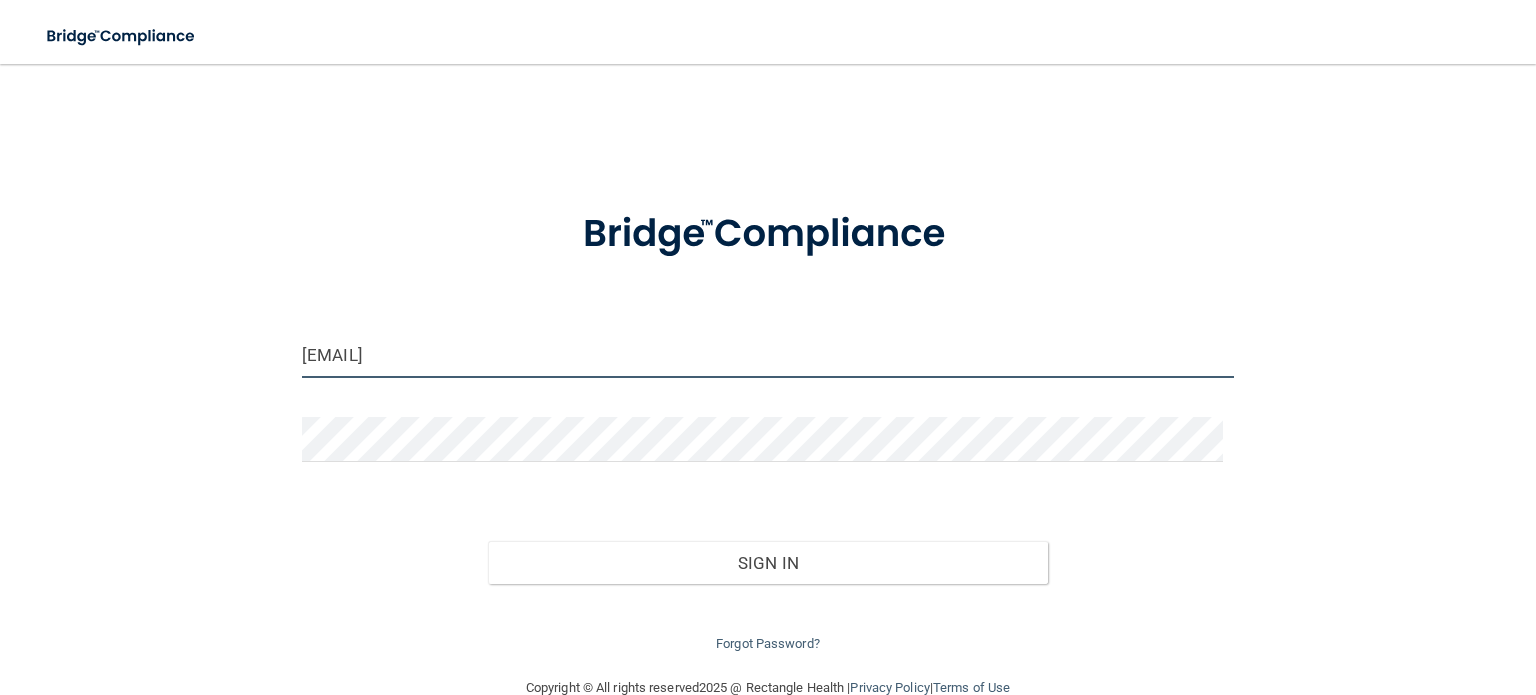 click on "beenish@karandedental.com" at bounding box center [768, 355] 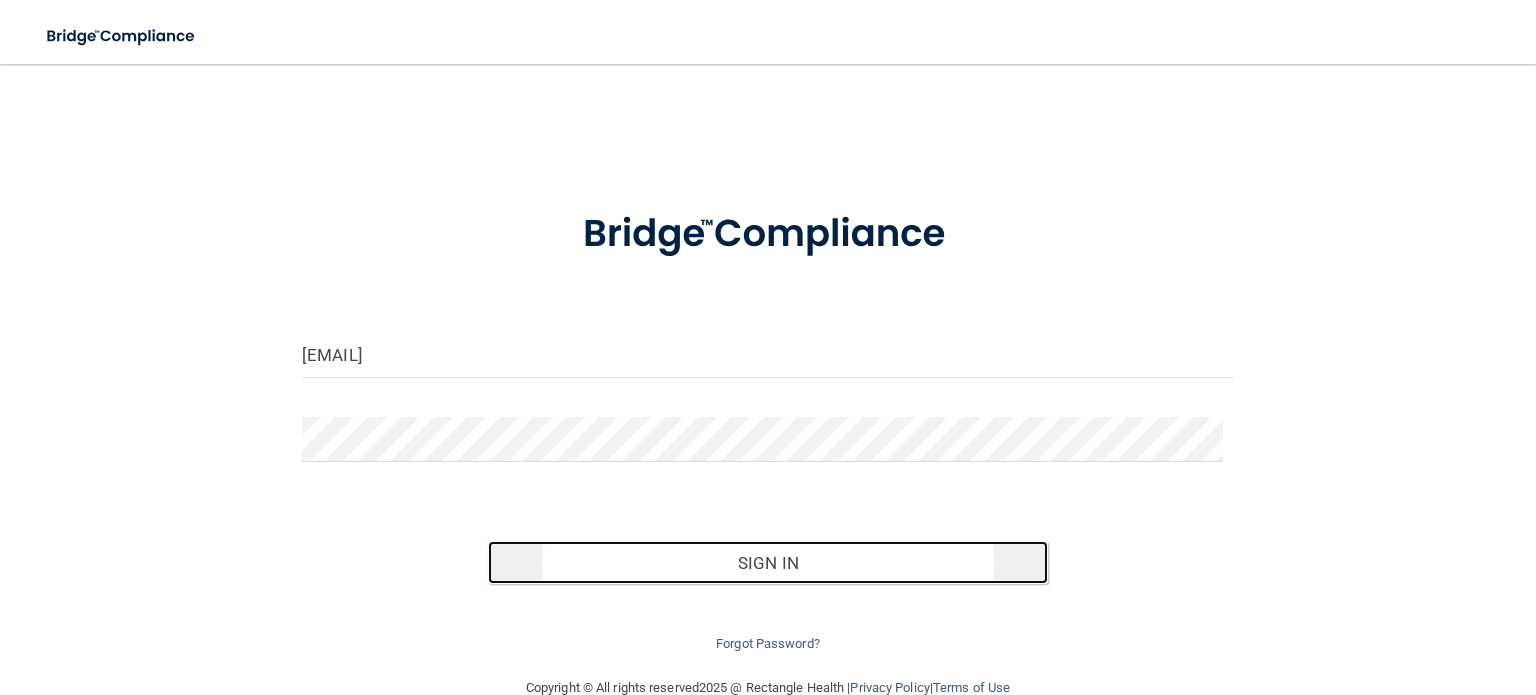 click on "Sign In" at bounding box center (767, 563) 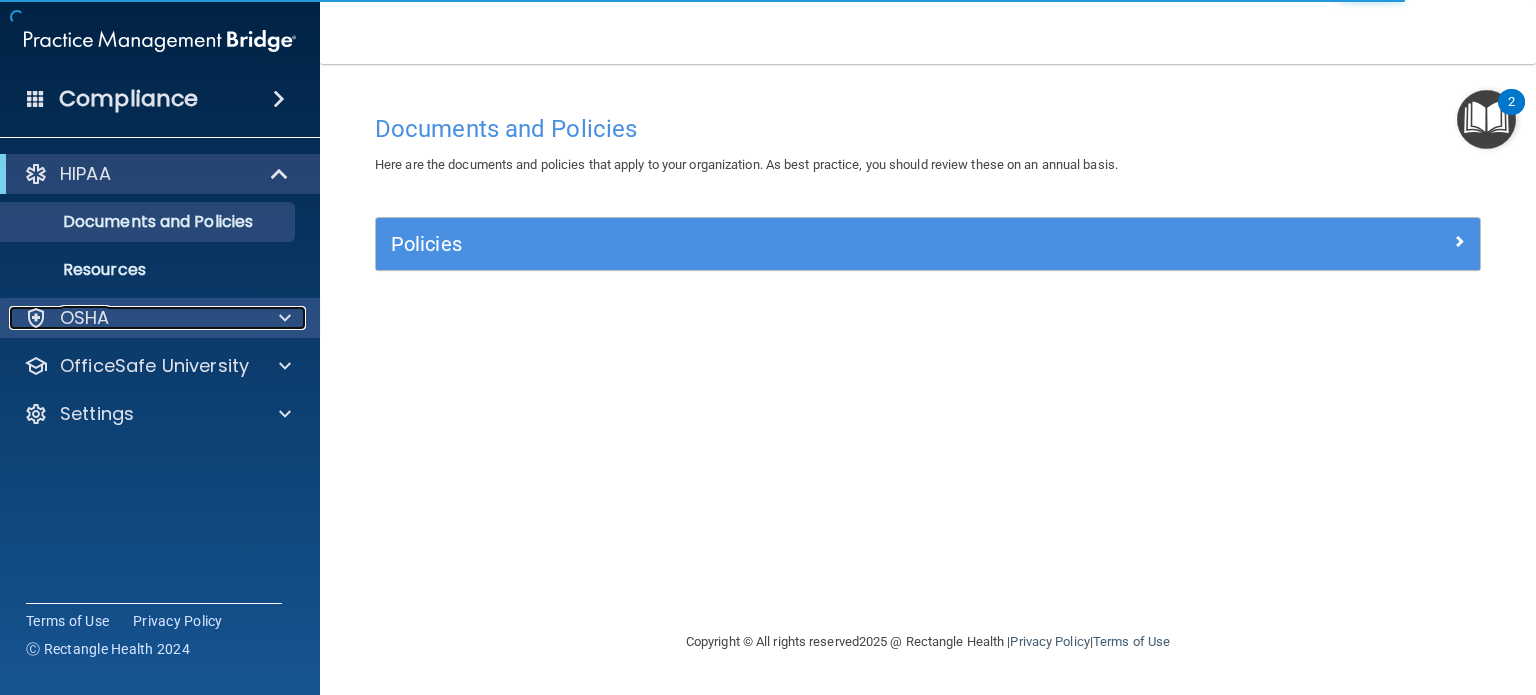 click on "OSHA" at bounding box center (133, 318) 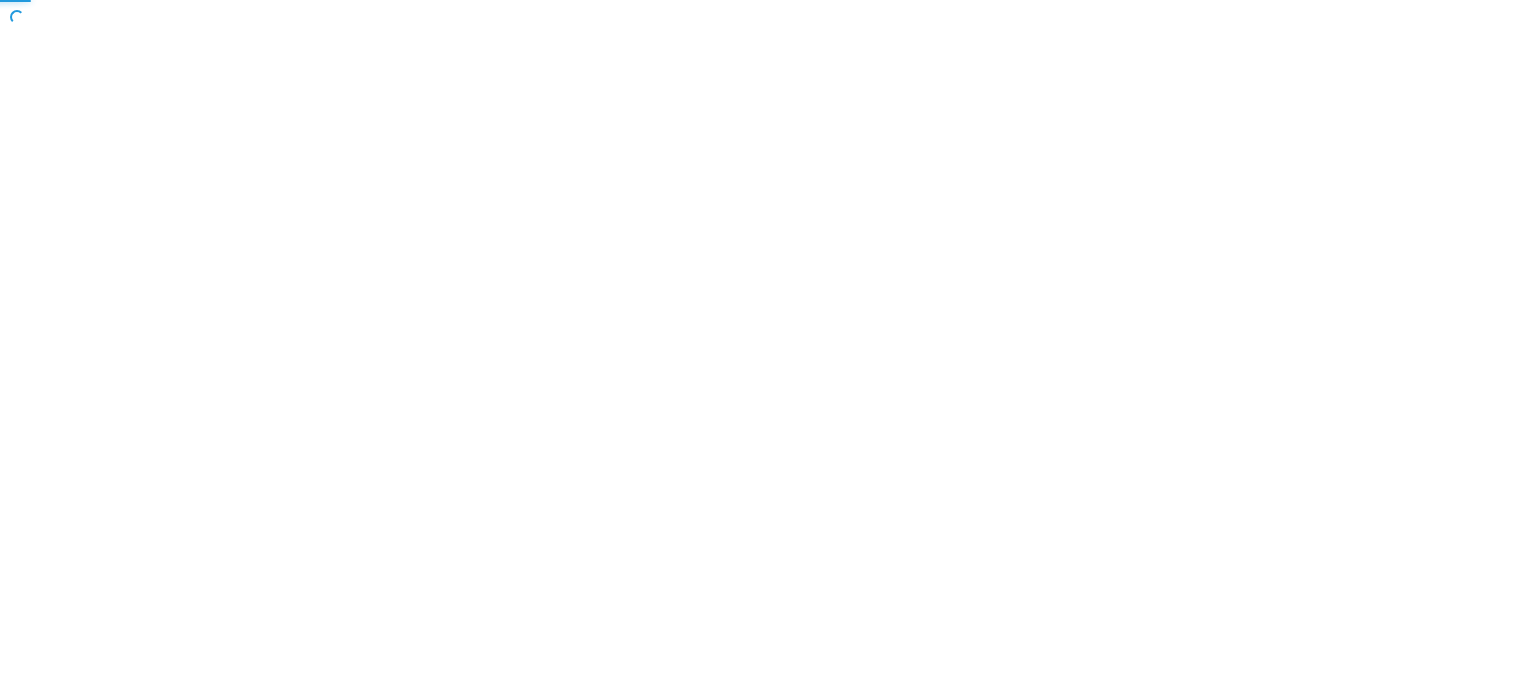 scroll, scrollTop: 0, scrollLeft: 0, axis: both 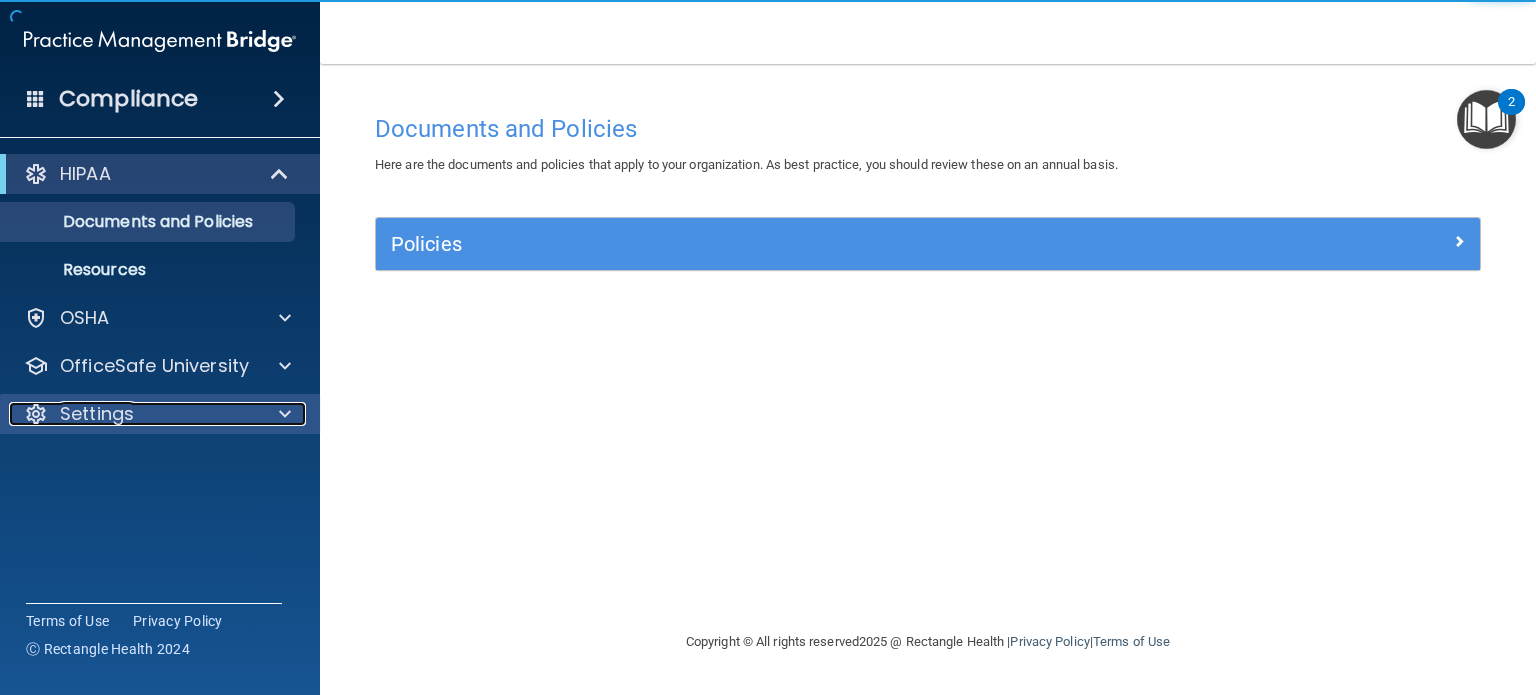 click at bounding box center [285, 414] 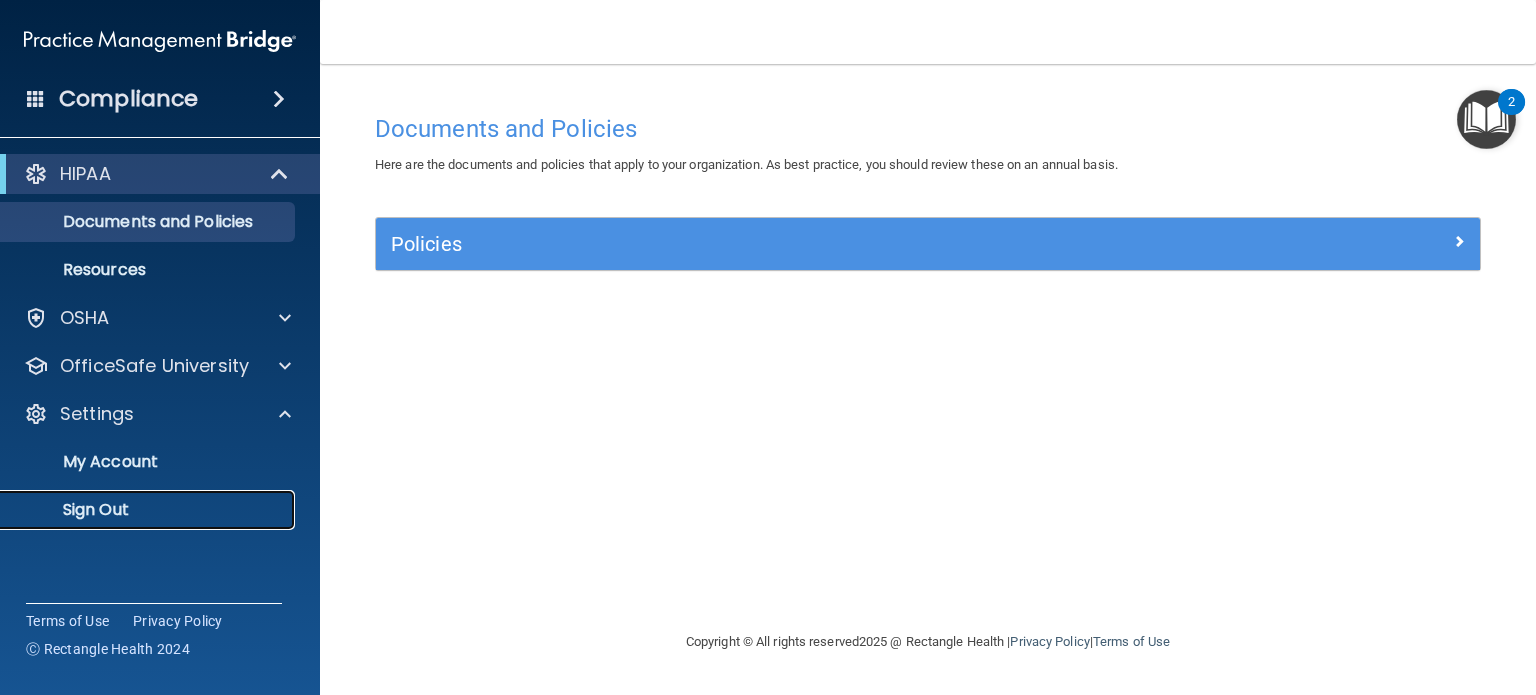 click on "Sign Out" at bounding box center [149, 510] 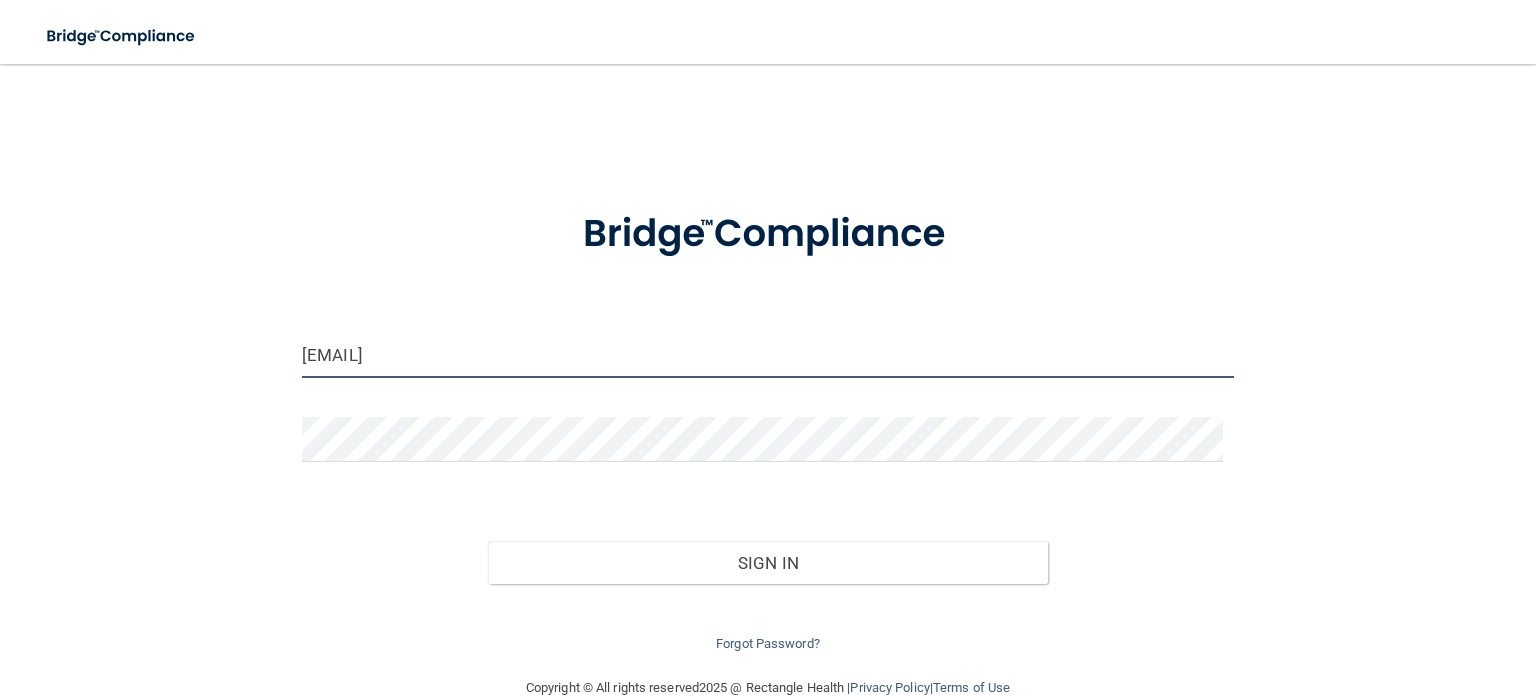 click on "[EMAIL]" at bounding box center (768, 355) 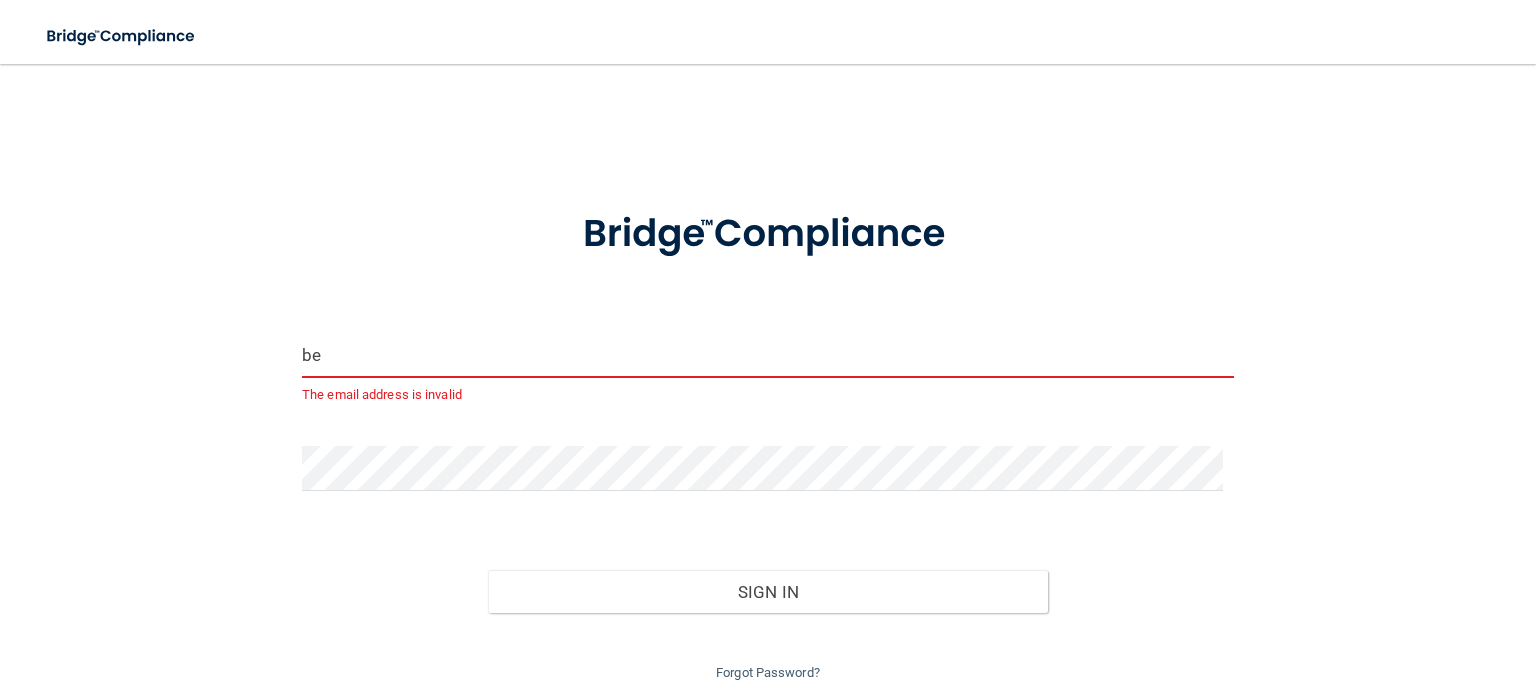 type on "b" 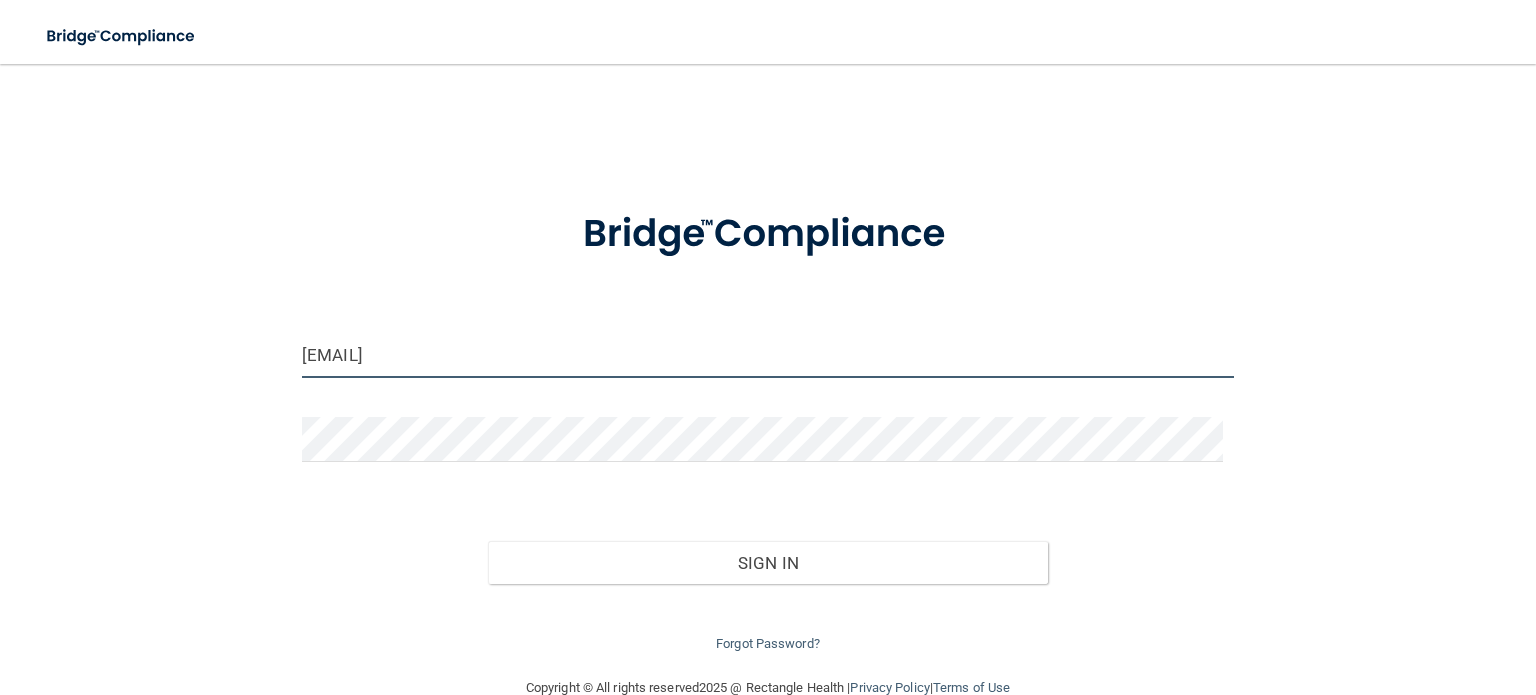 type on "[EMAIL]" 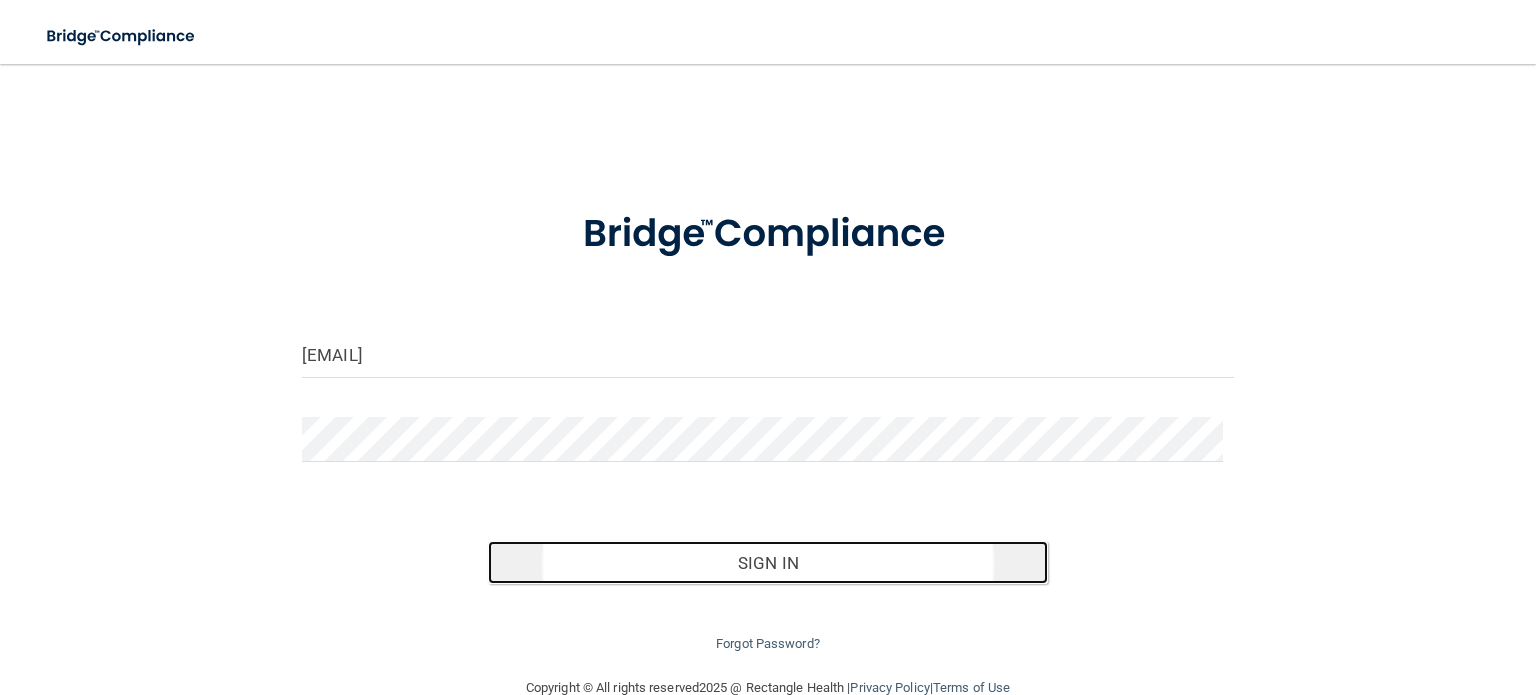 click on "Sign In" at bounding box center (767, 563) 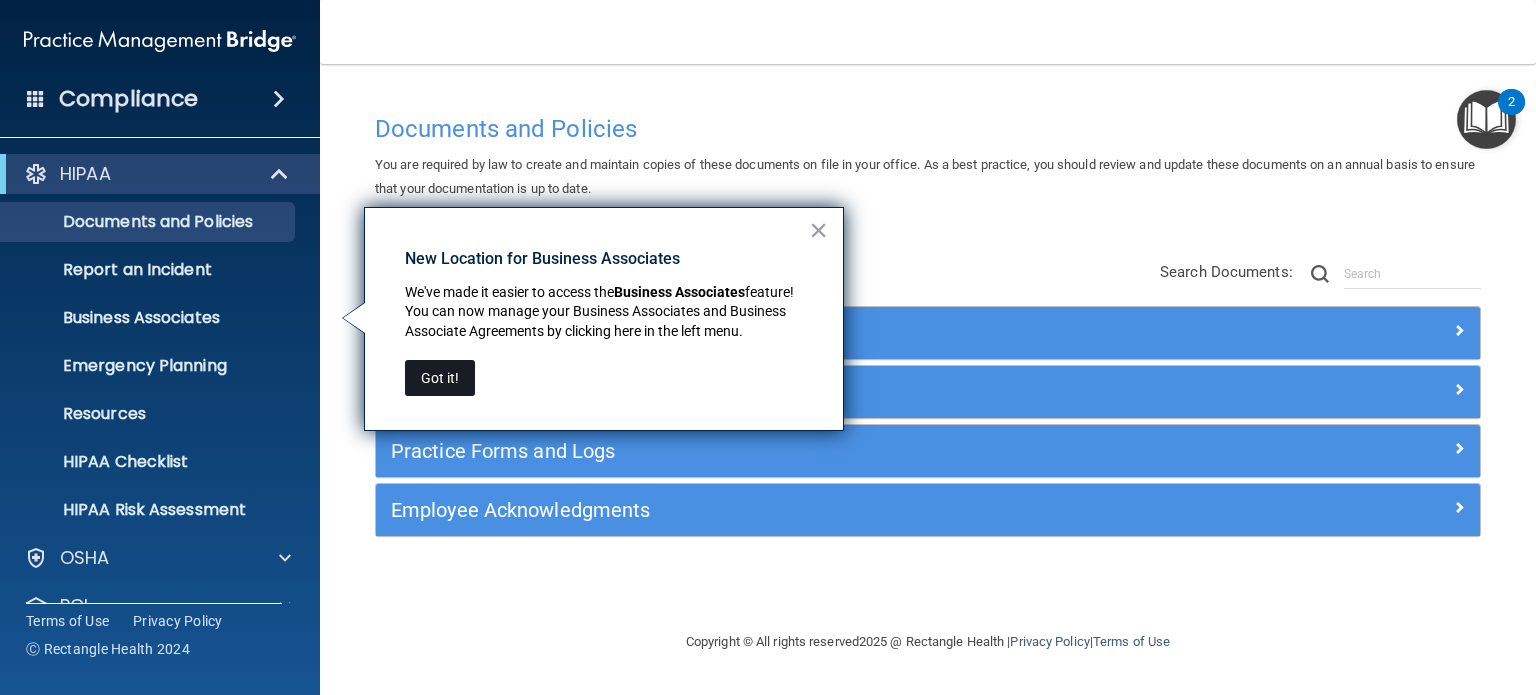 click on "Got it!" at bounding box center [440, 378] 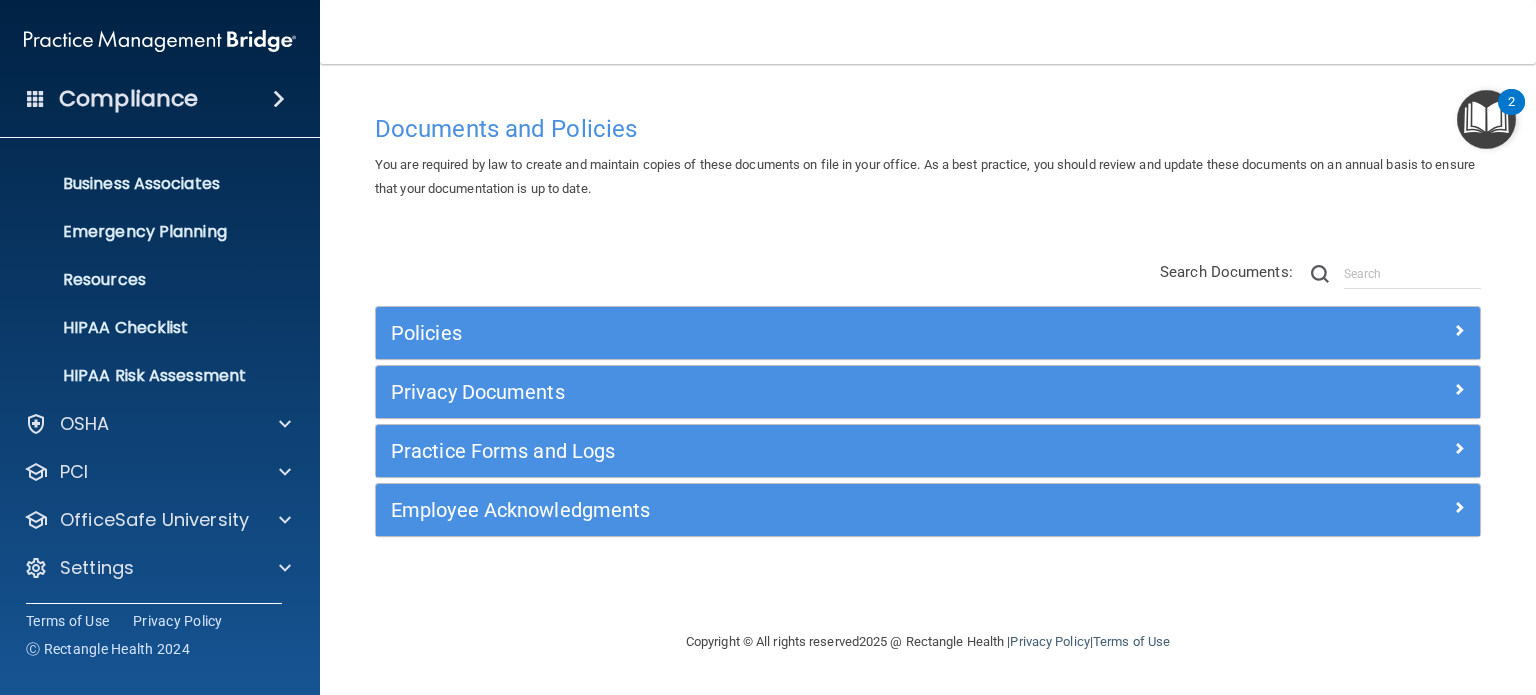 scroll, scrollTop: 133, scrollLeft: 0, axis: vertical 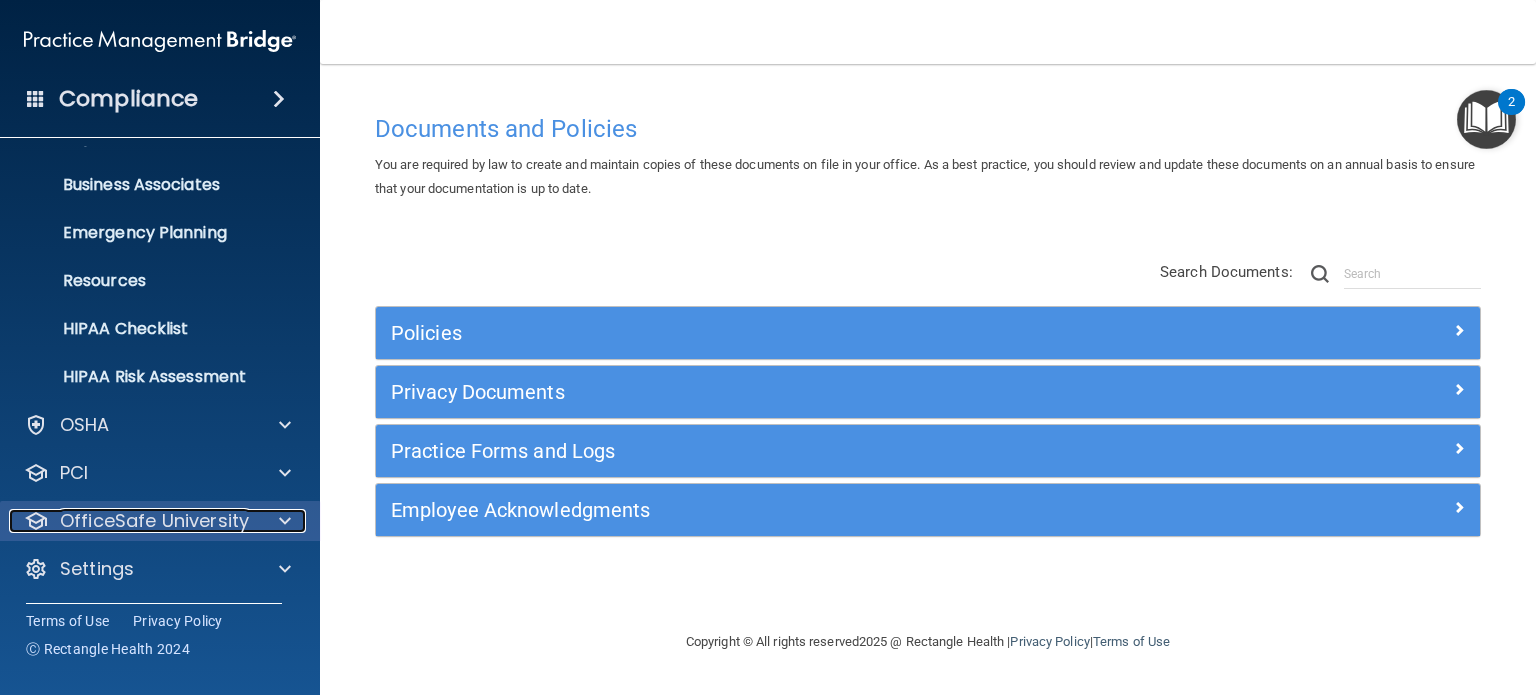 click on "OfficeSafe University" at bounding box center (154, 521) 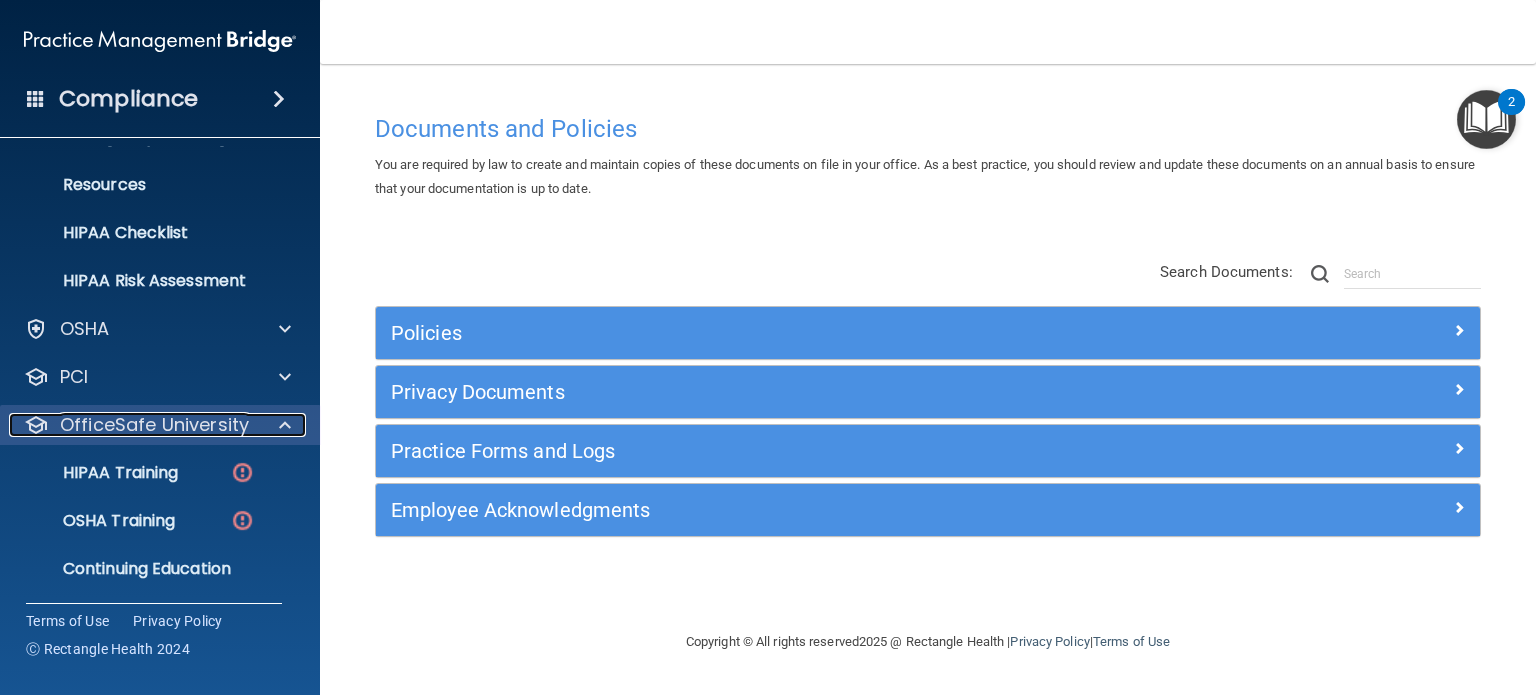 scroll, scrollTop: 278, scrollLeft: 0, axis: vertical 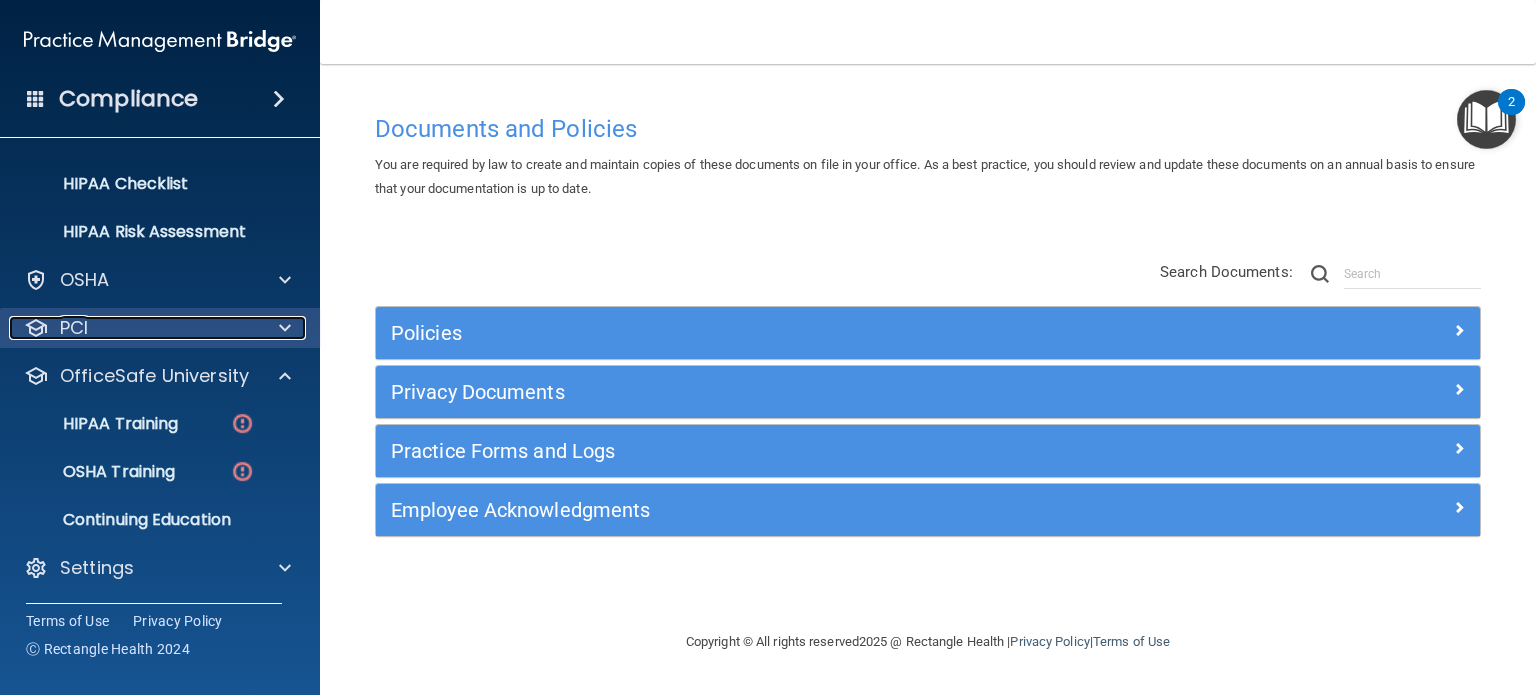 click on "PCI" at bounding box center [133, 328] 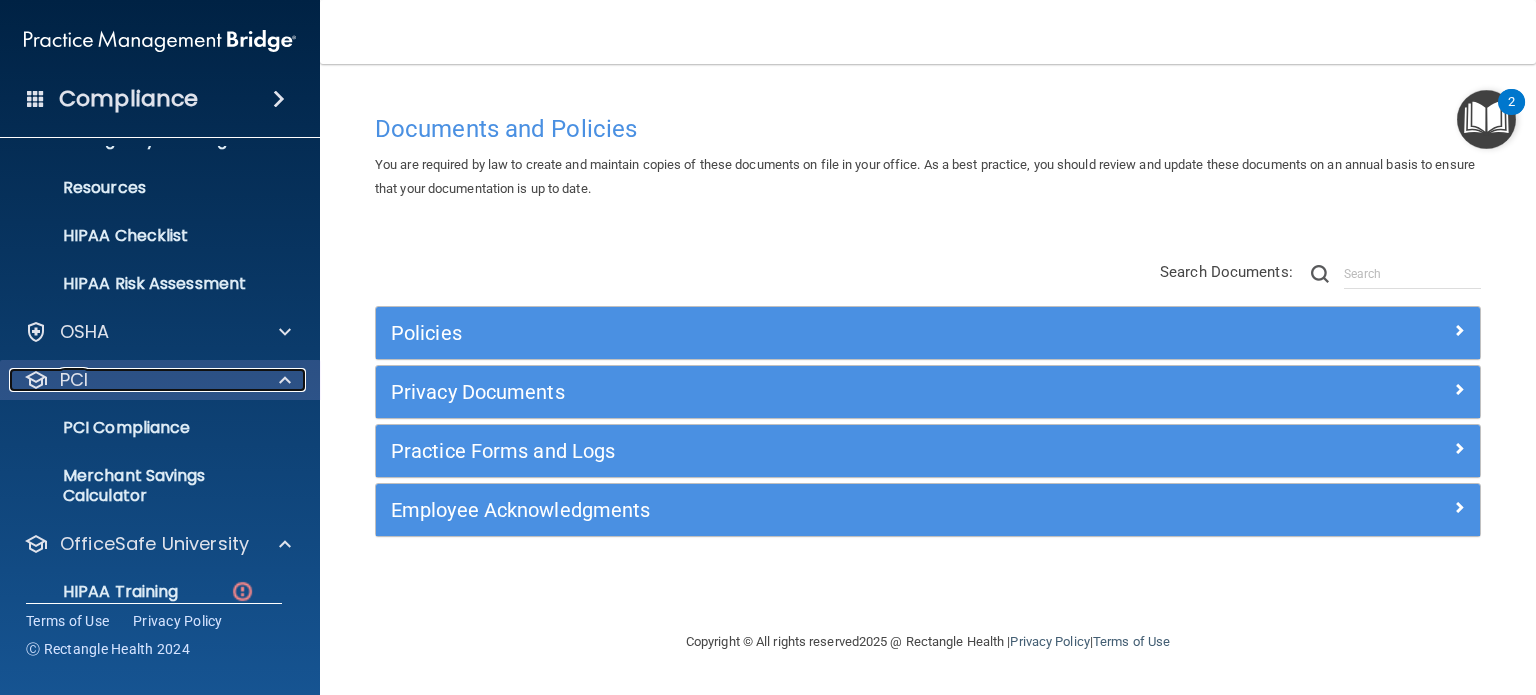 scroll, scrollTop: 224, scrollLeft: 0, axis: vertical 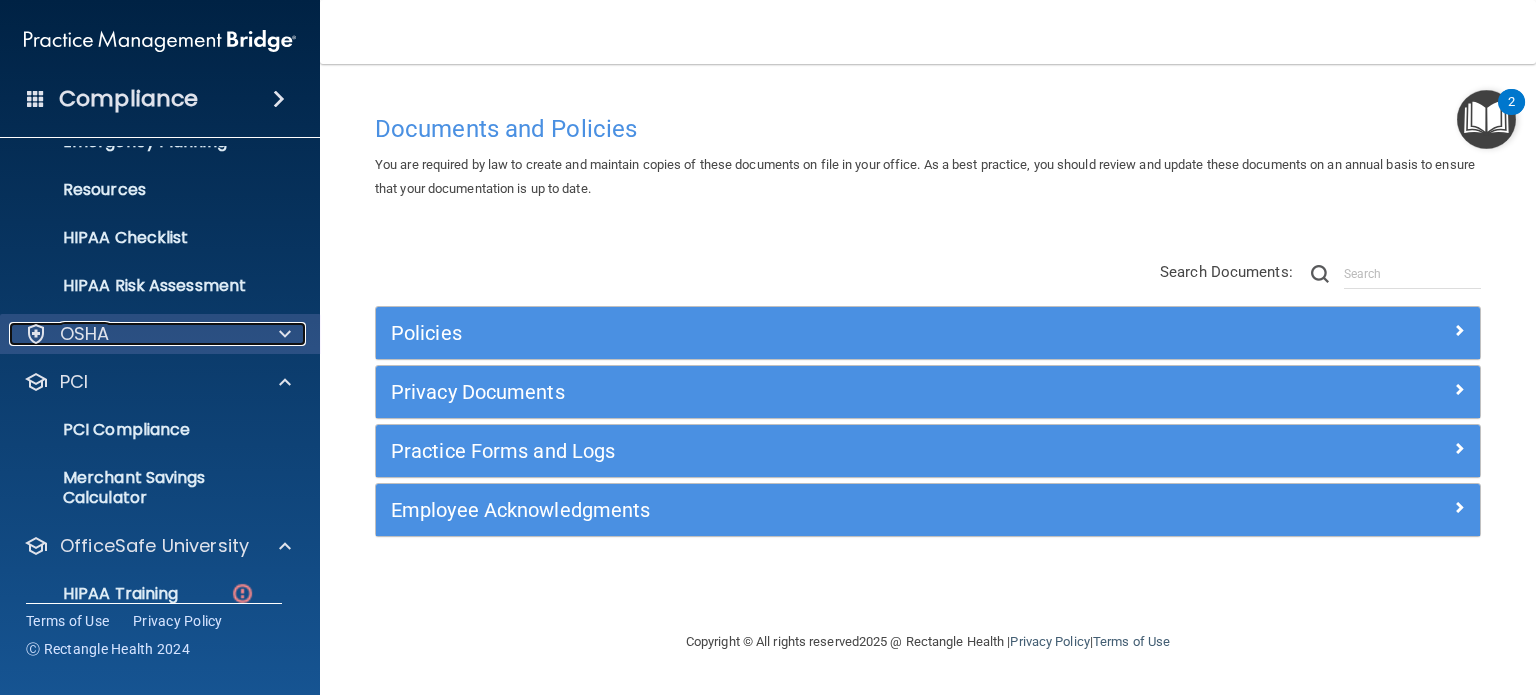 click on "OSHA" at bounding box center (133, 334) 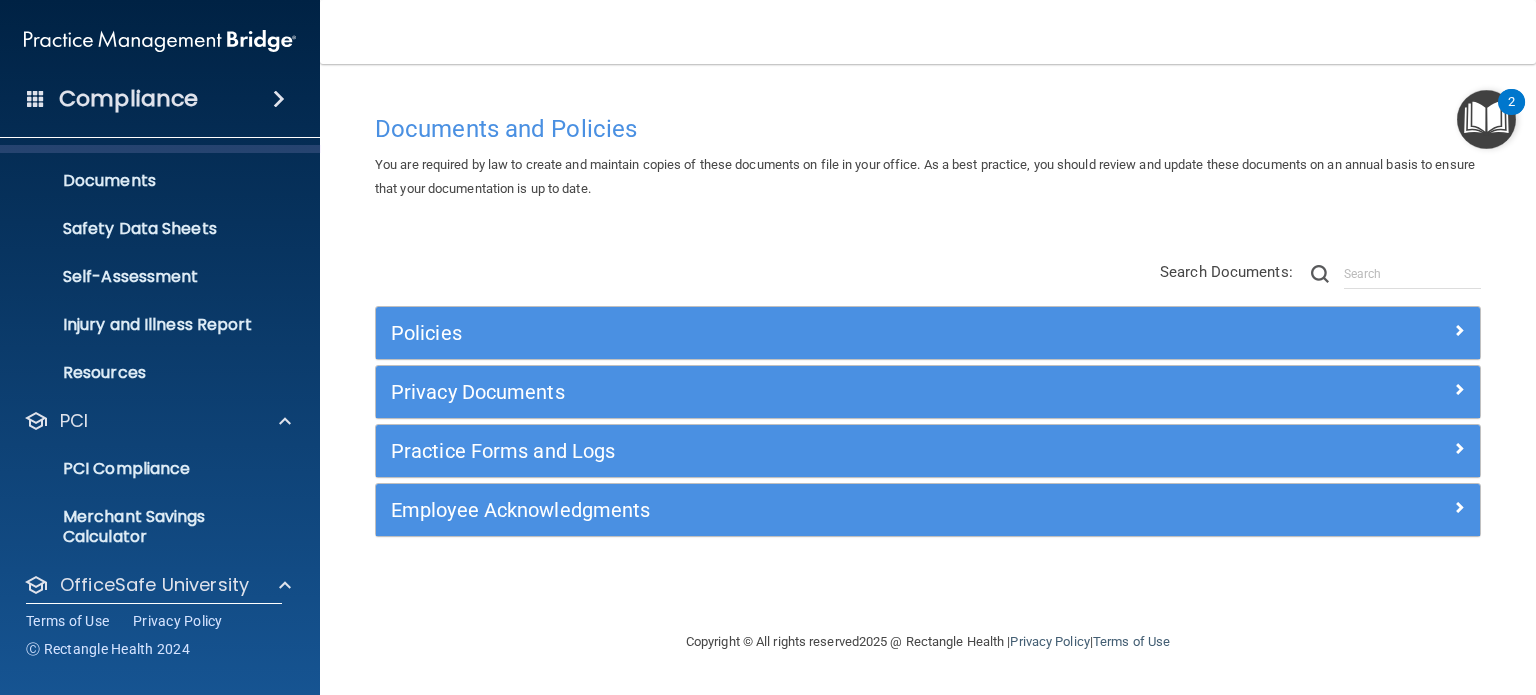 scroll, scrollTop: 443, scrollLeft: 0, axis: vertical 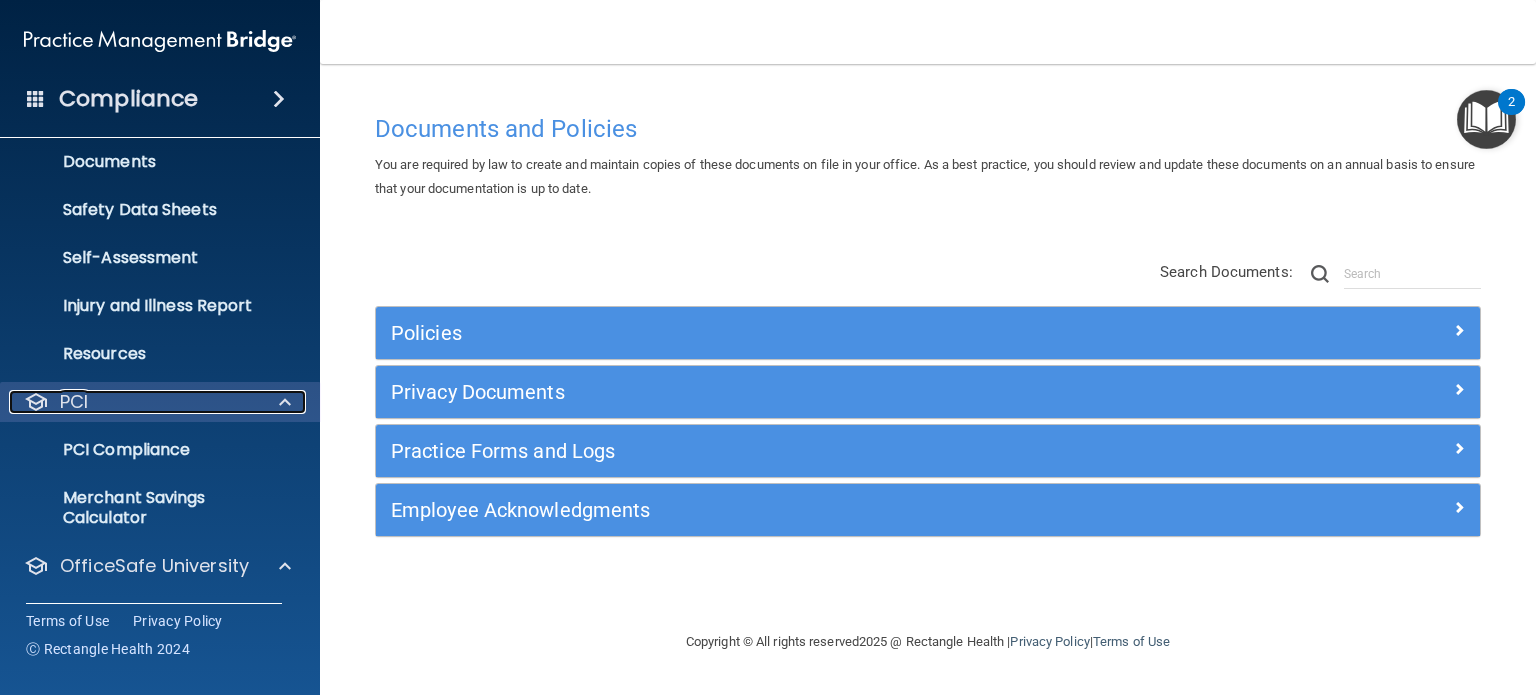 click on "PCI" at bounding box center [133, 402] 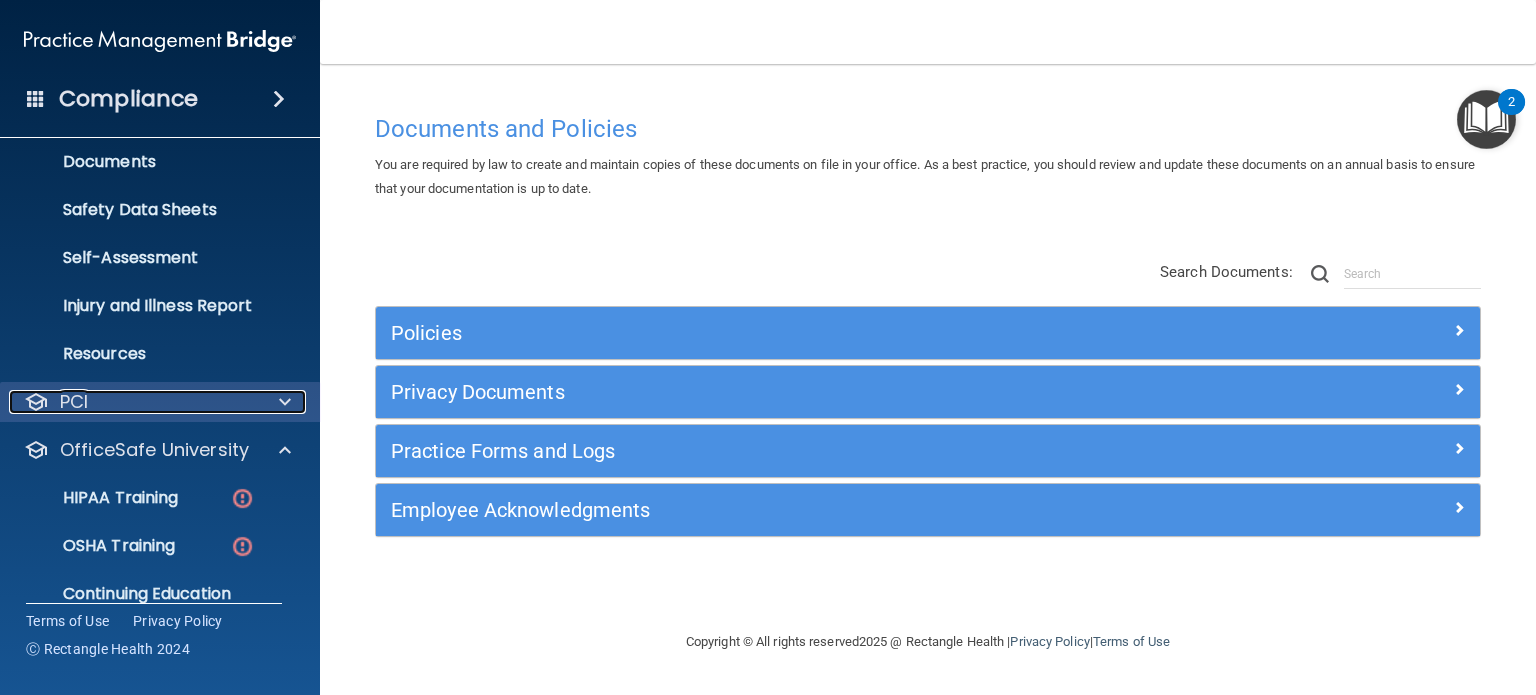 click on "PCI" at bounding box center [133, 402] 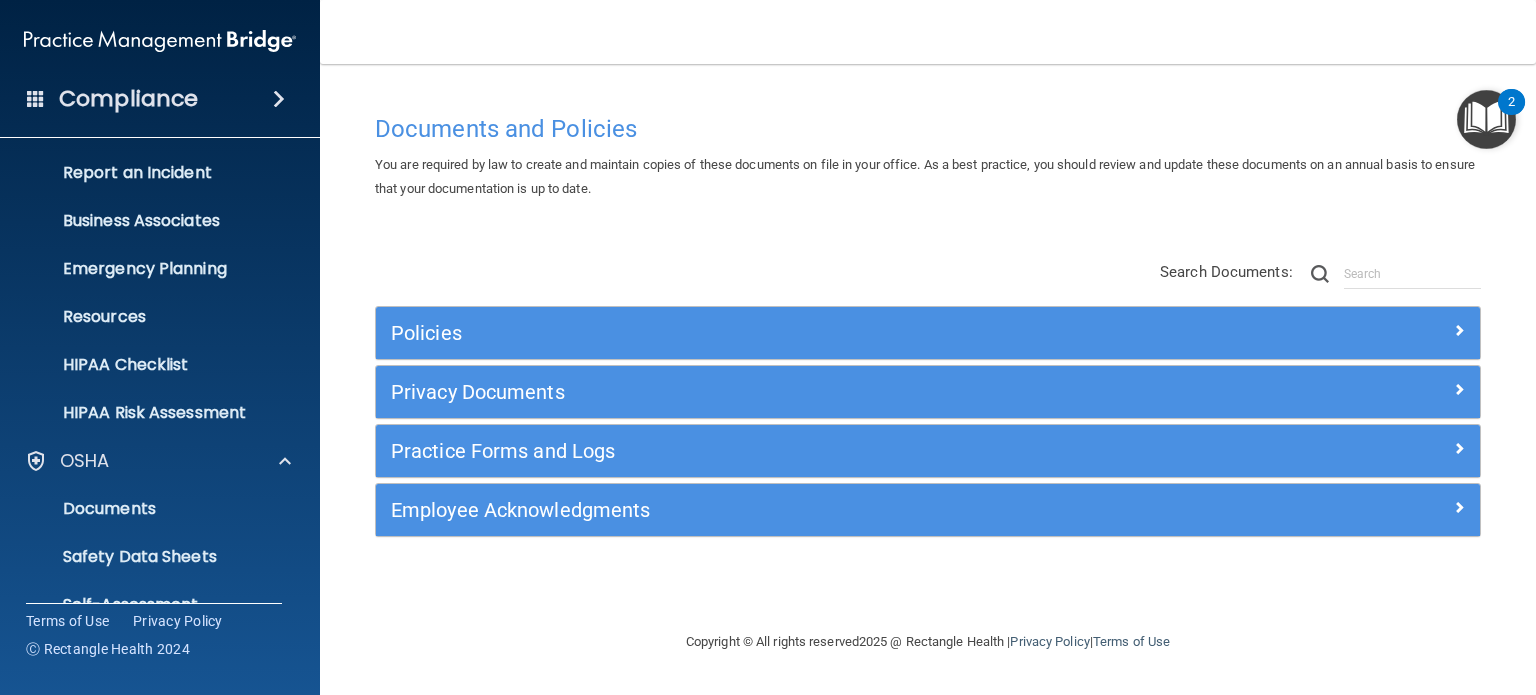 scroll, scrollTop: 0, scrollLeft: 0, axis: both 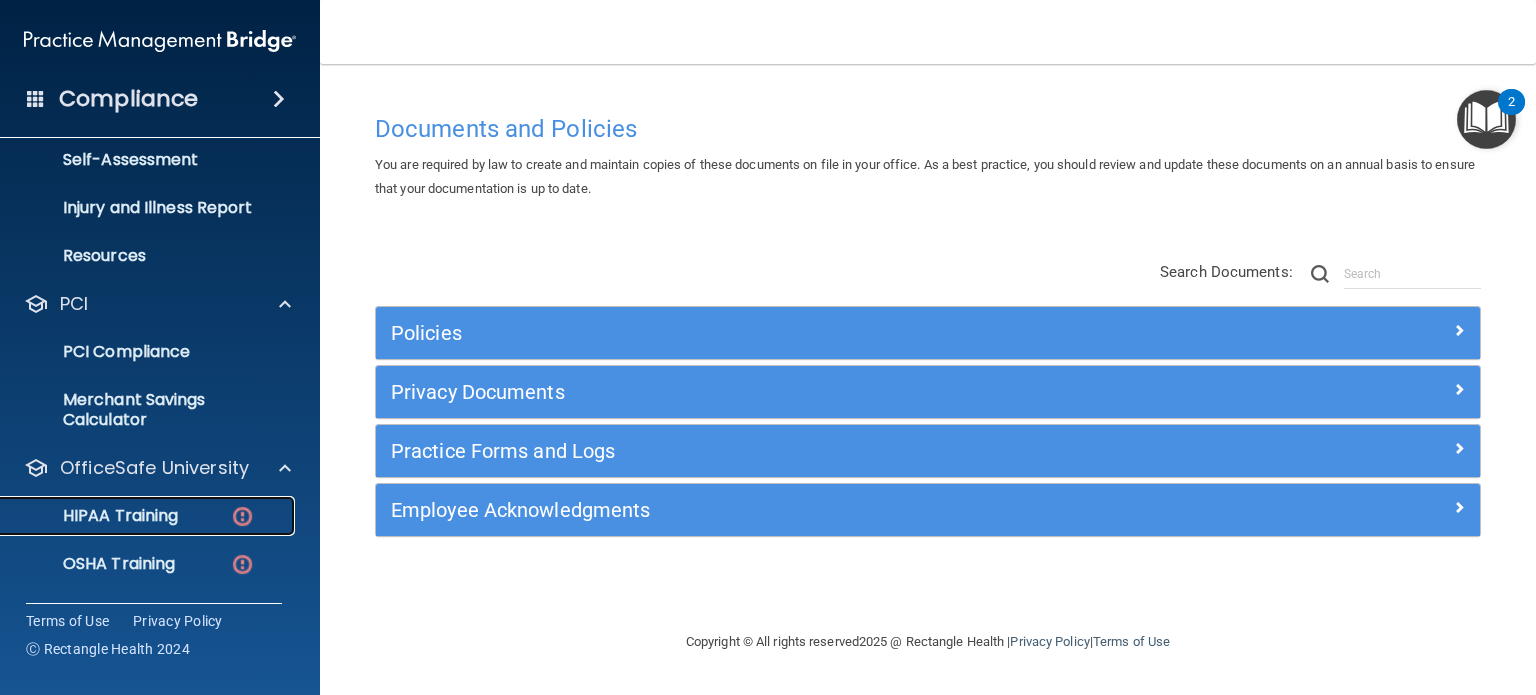click on "HIPAA Training" at bounding box center [137, 516] 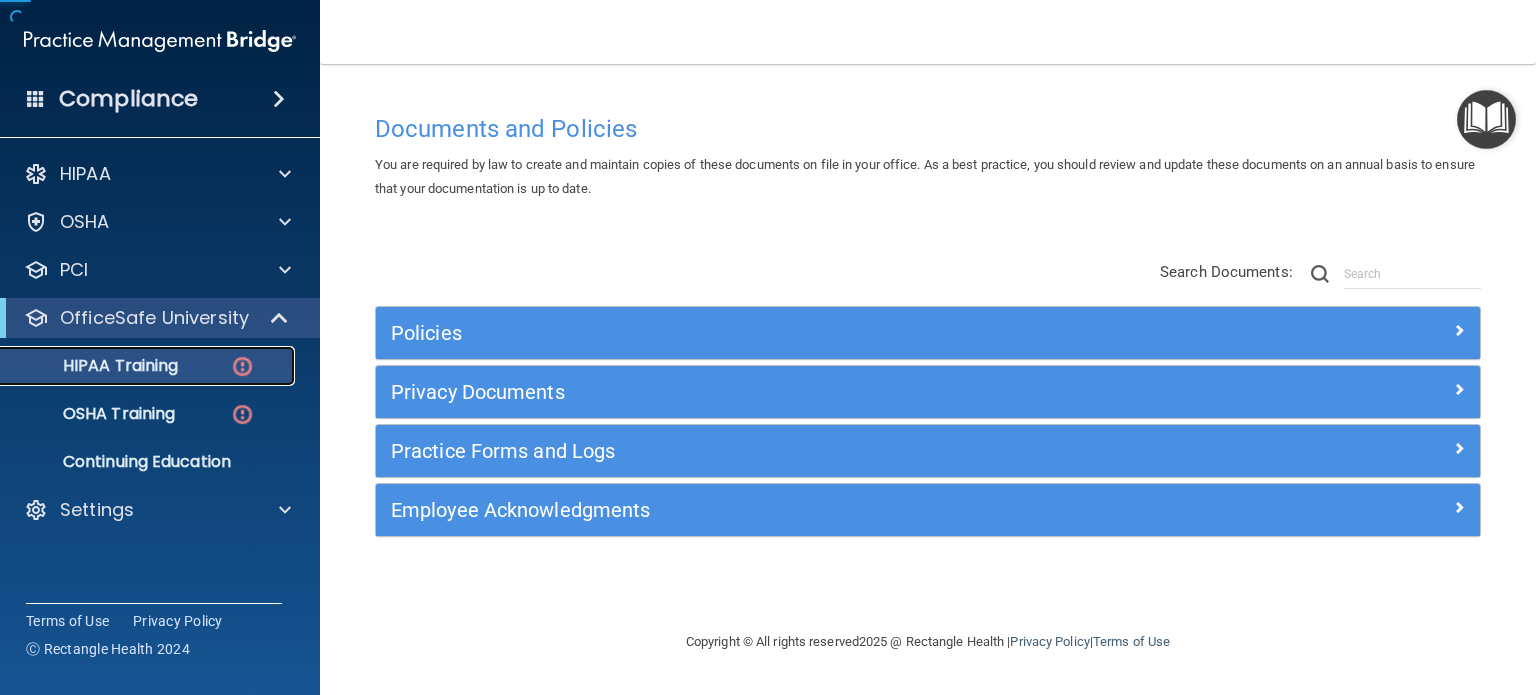 scroll, scrollTop: 0, scrollLeft: 0, axis: both 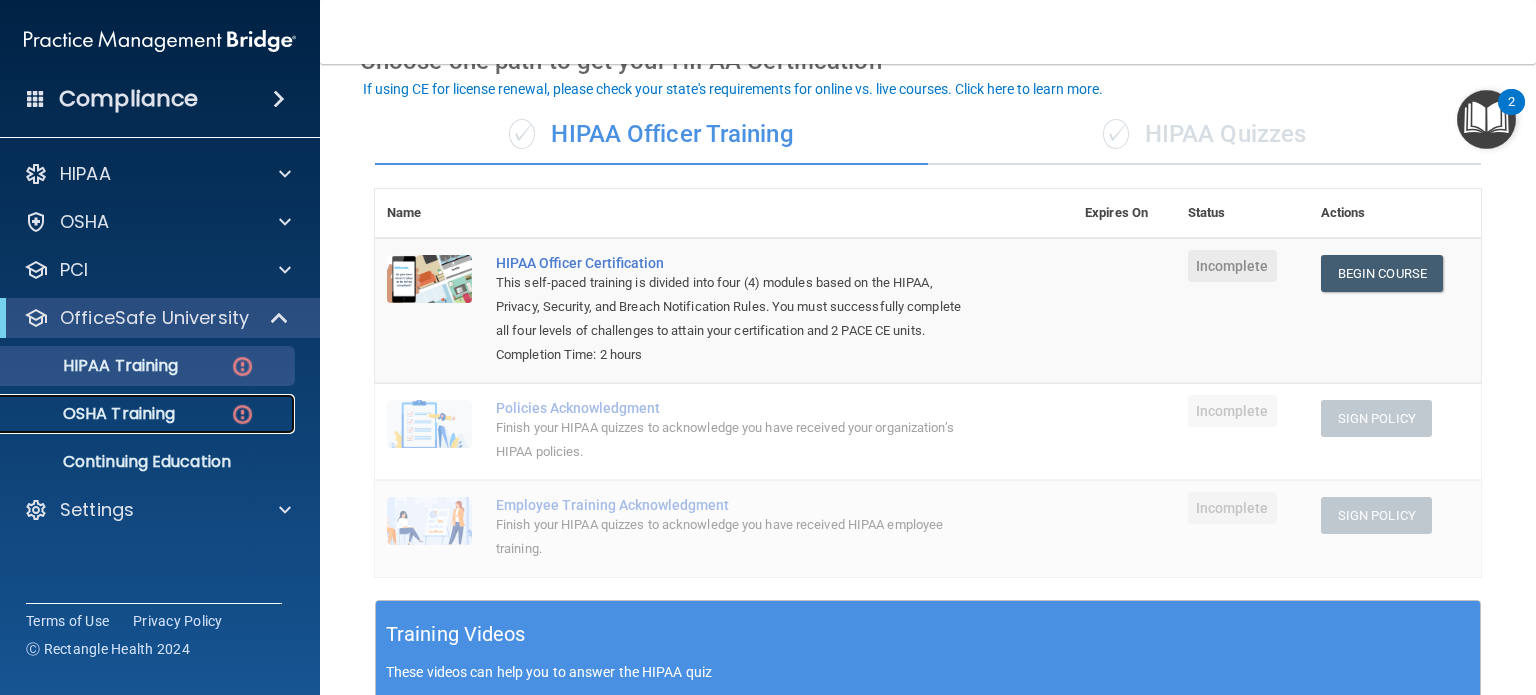 click on "OSHA Training" at bounding box center (149, 414) 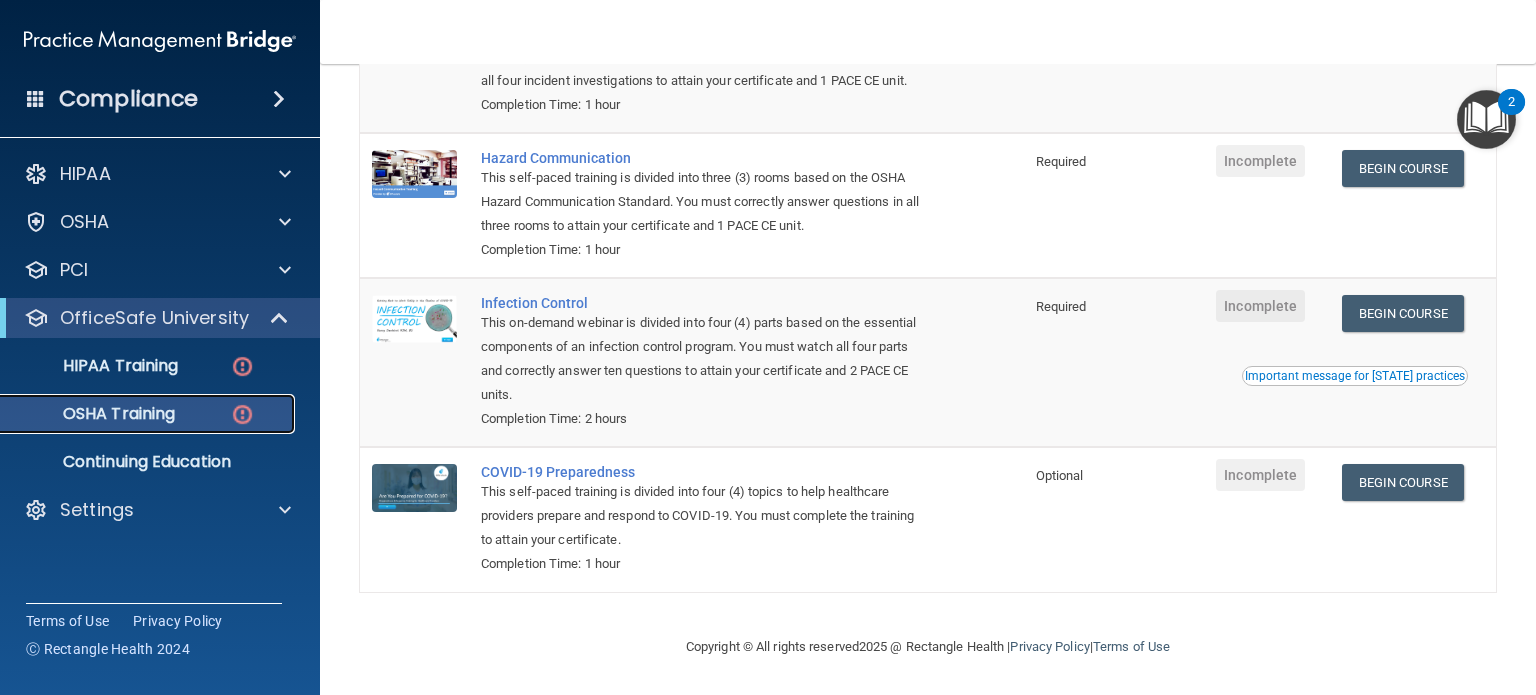 scroll, scrollTop: 295, scrollLeft: 0, axis: vertical 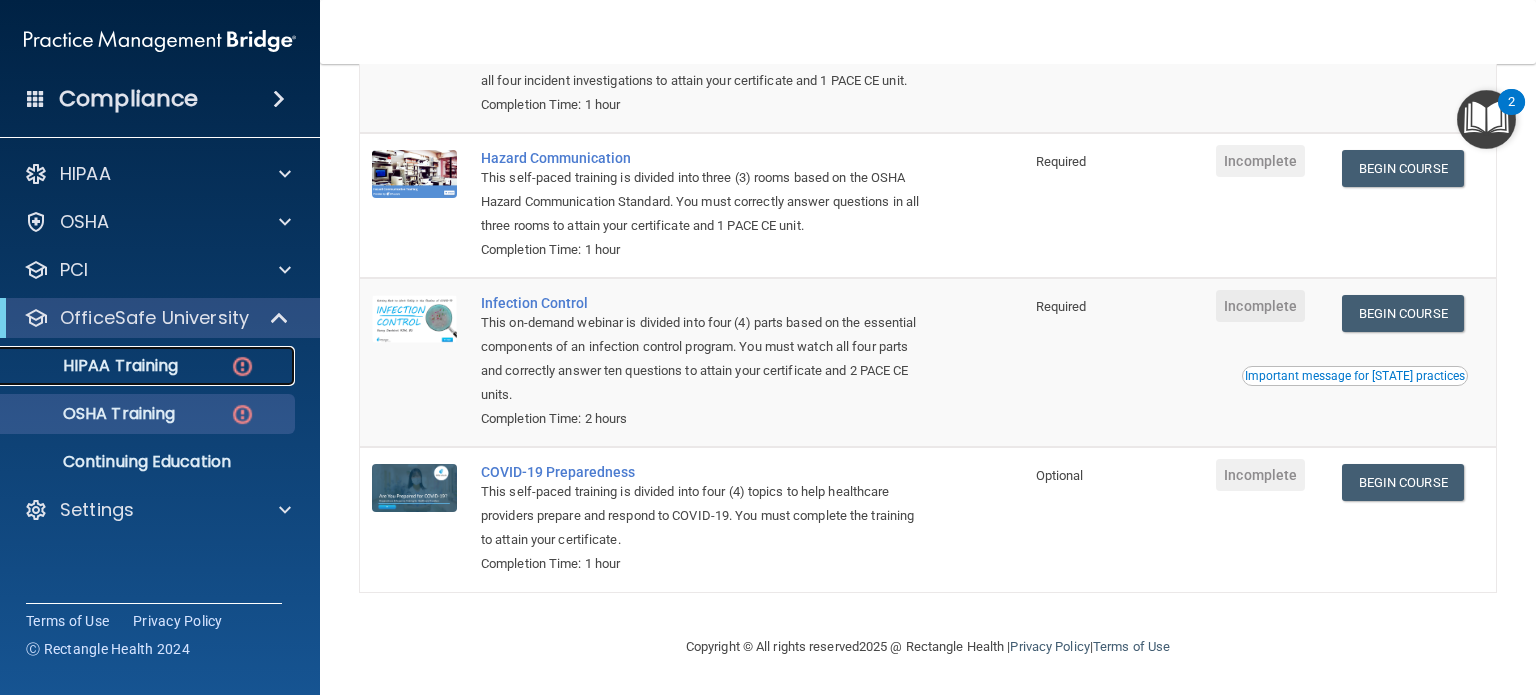 click on "HIPAA Training" at bounding box center [95, 366] 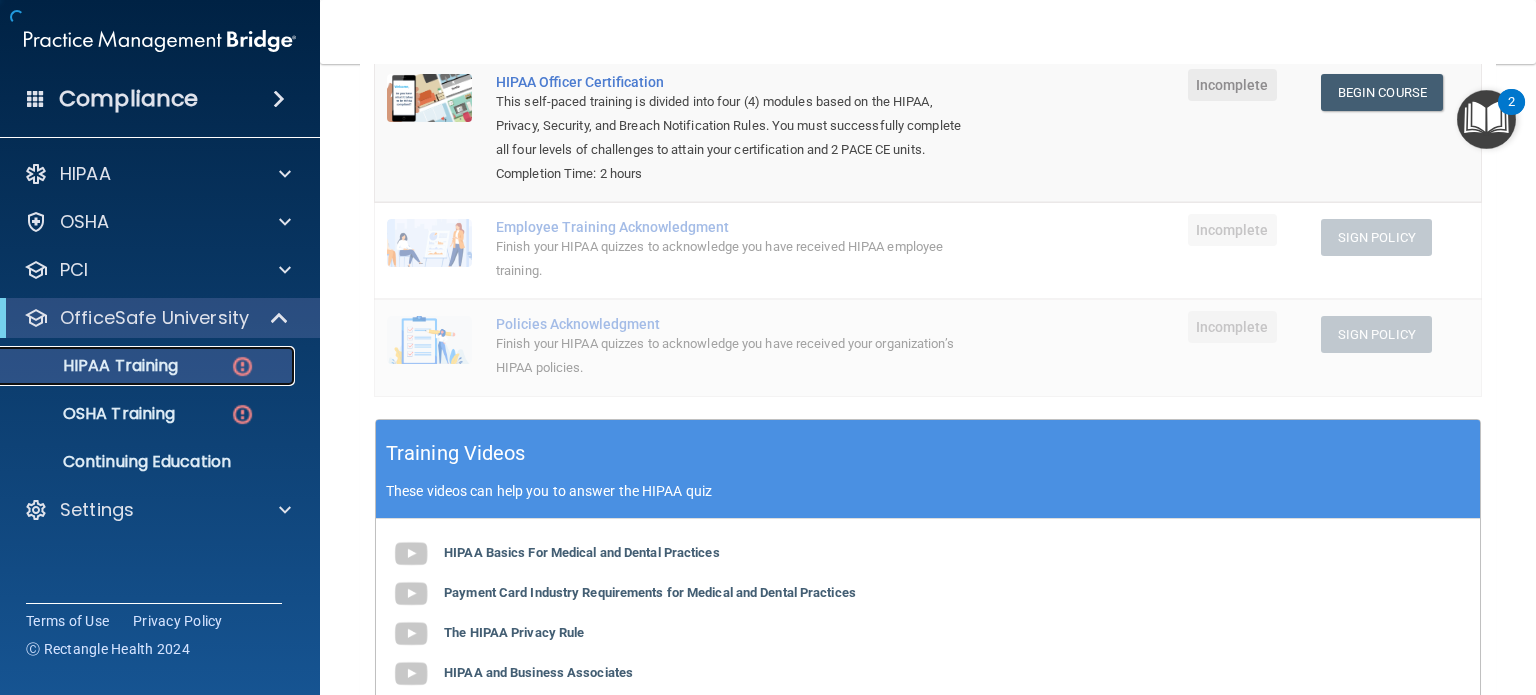 scroll, scrollTop: 639, scrollLeft: 0, axis: vertical 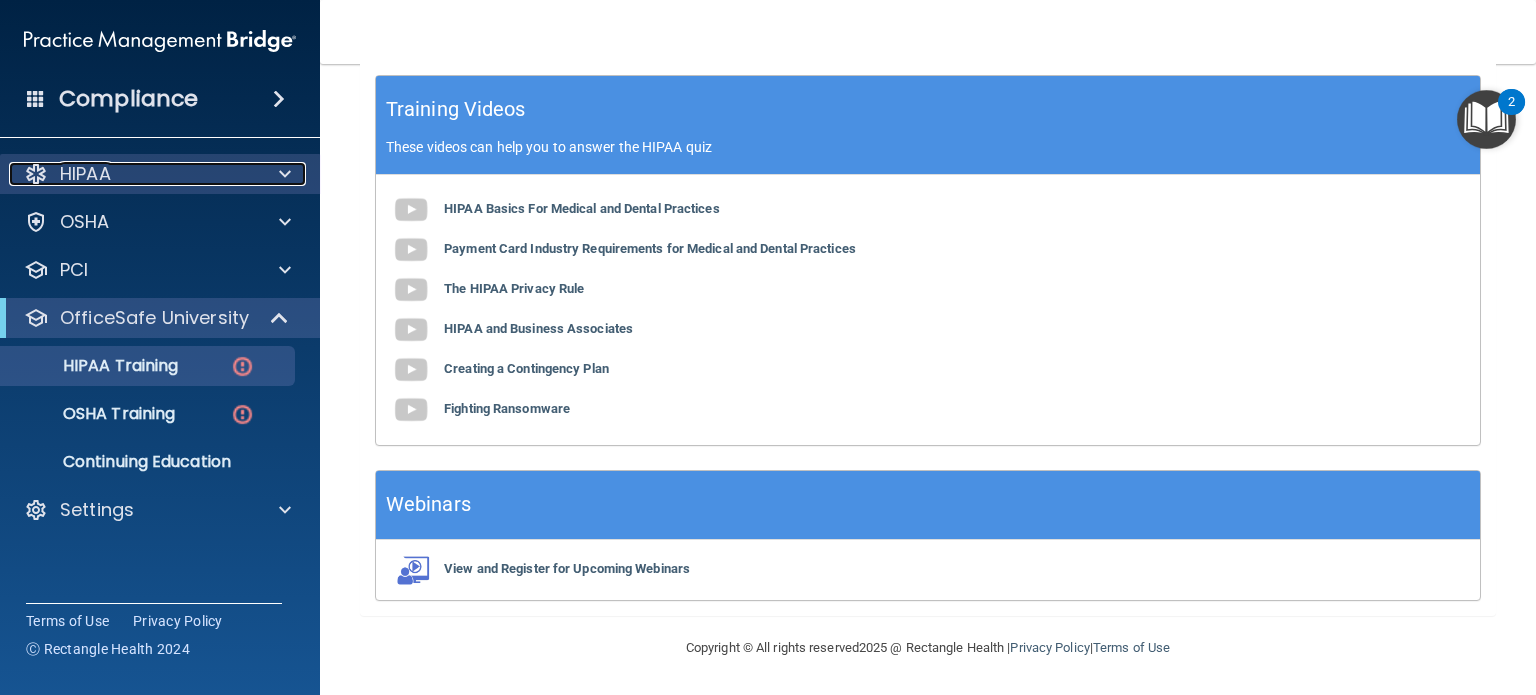 click on "HIPAA" at bounding box center (133, 174) 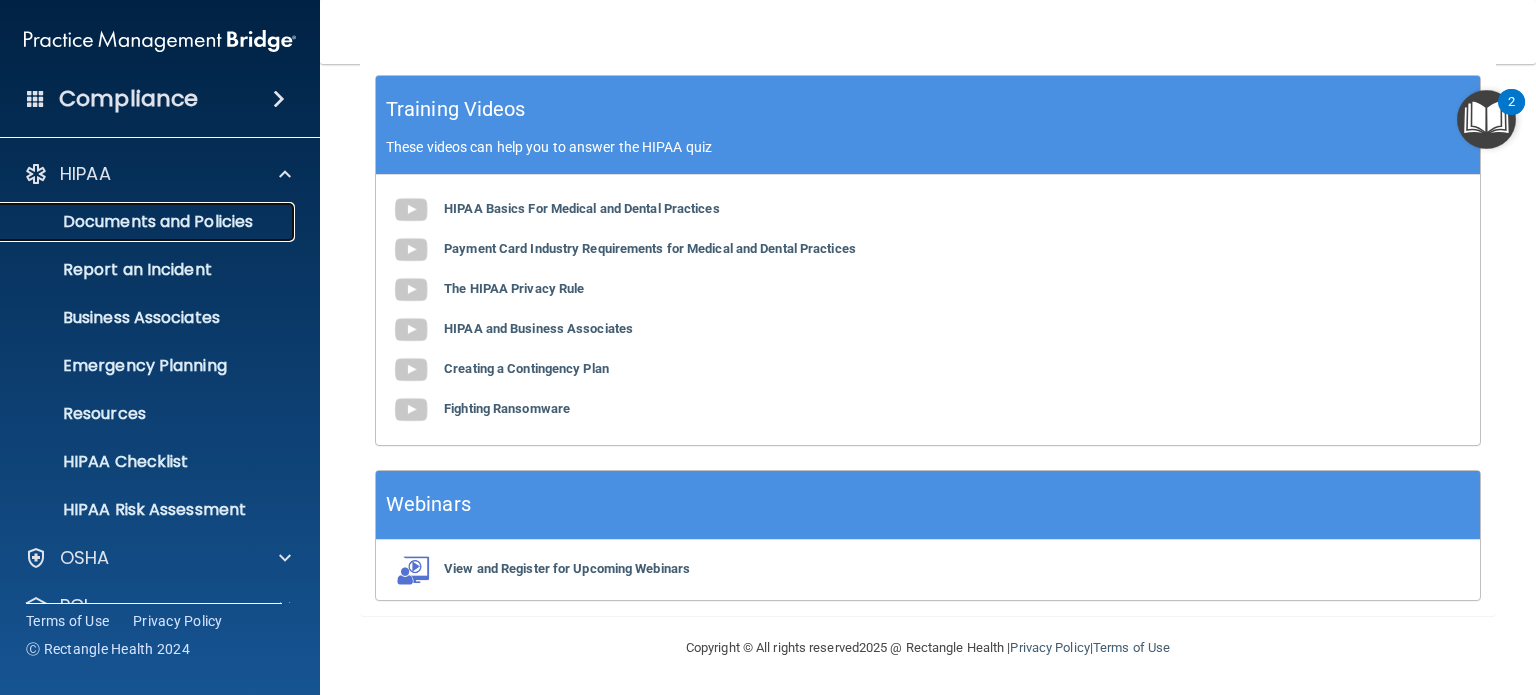 click on "Documents and Policies" at bounding box center (149, 222) 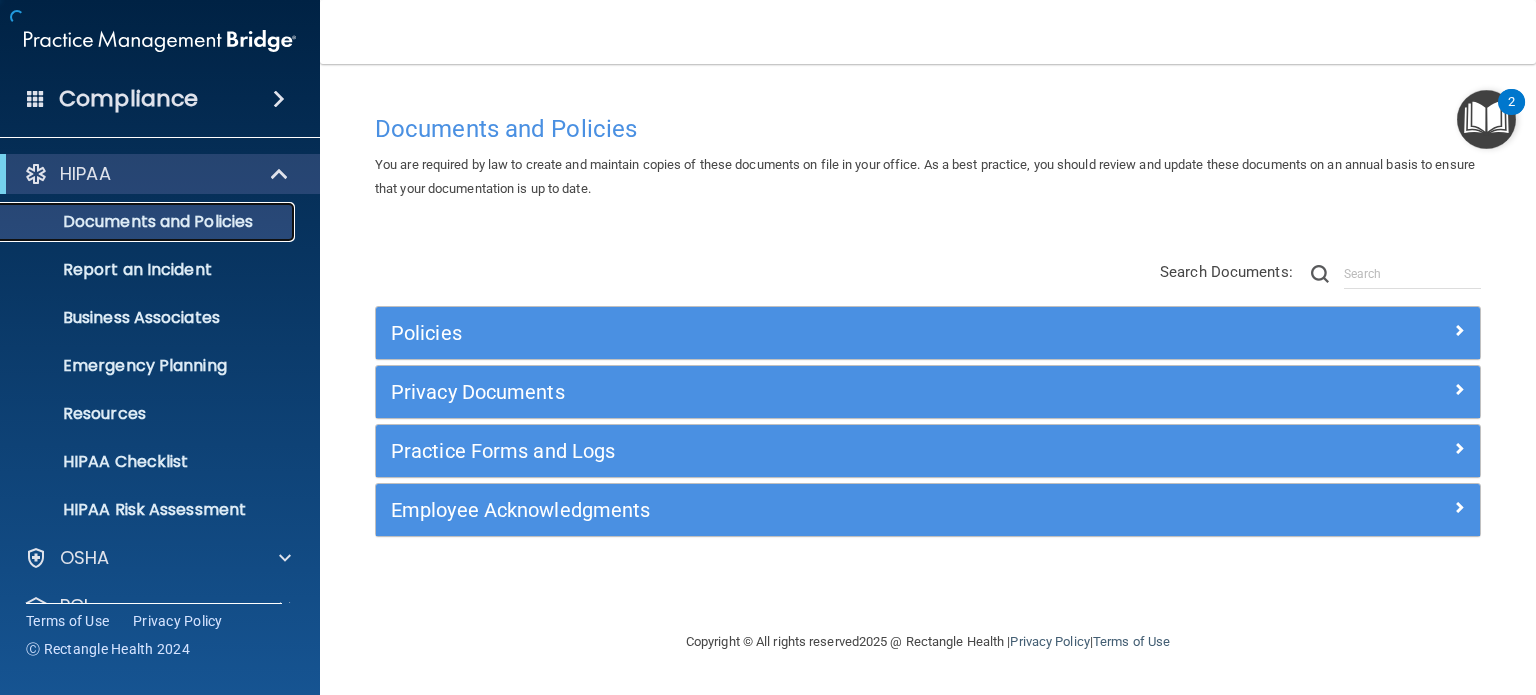 scroll, scrollTop: 0, scrollLeft: 0, axis: both 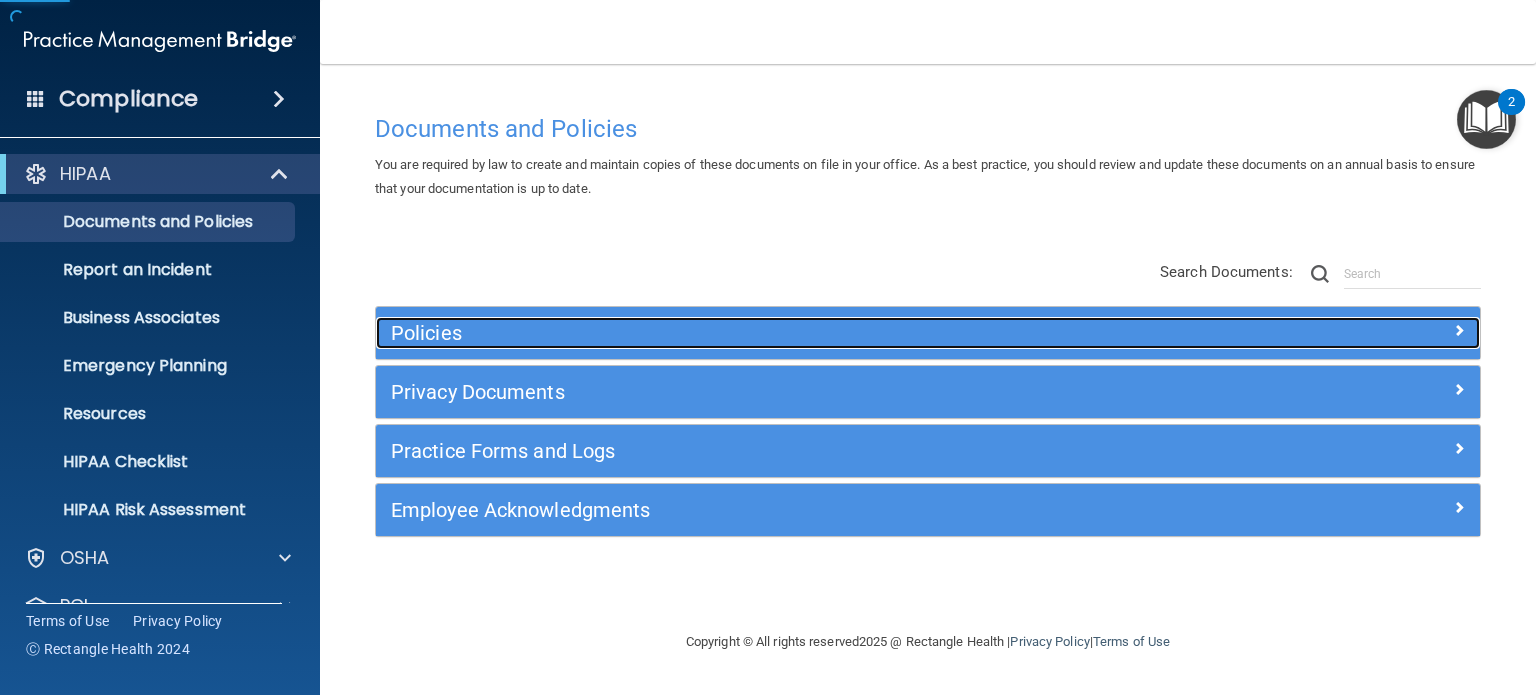 click on "Policies" at bounding box center [790, 333] 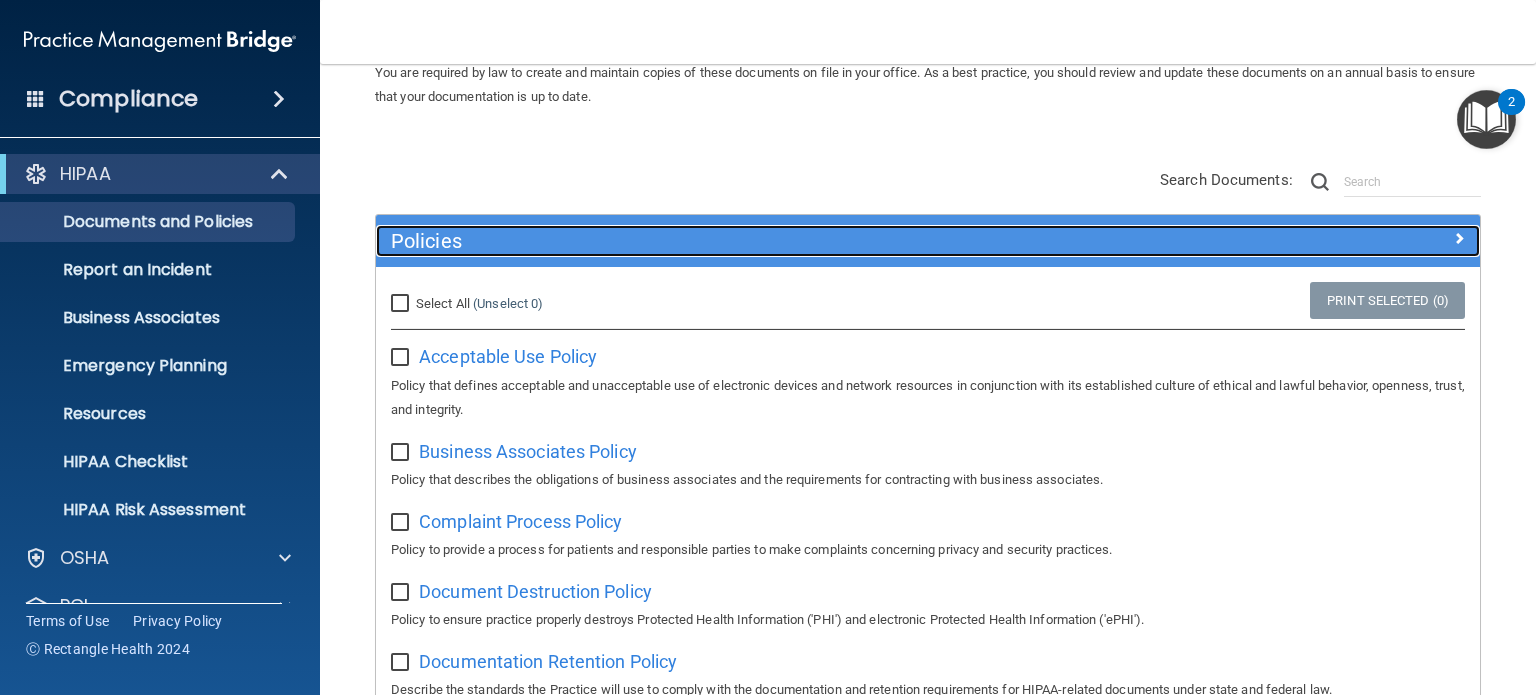 scroll, scrollTop: 92, scrollLeft: 0, axis: vertical 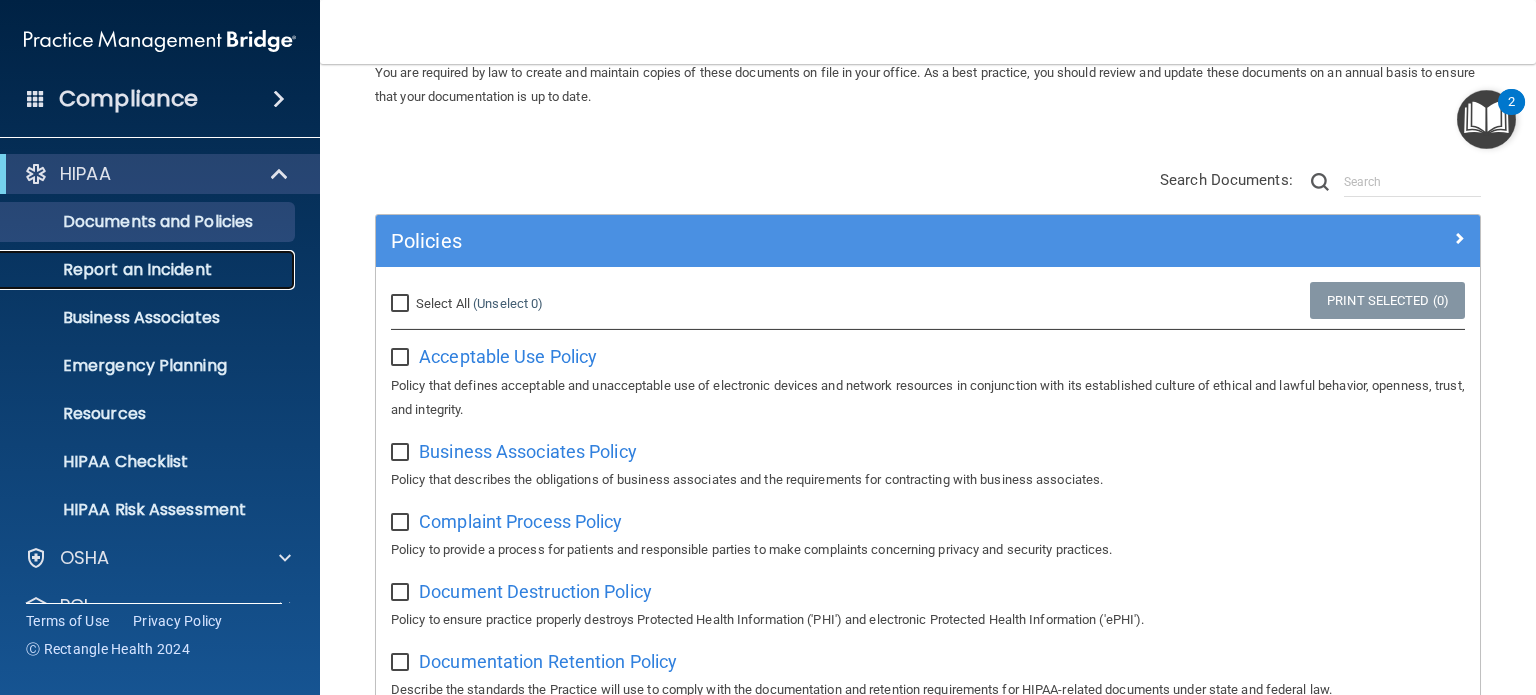 click on "Report an Incident" at bounding box center (149, 270) 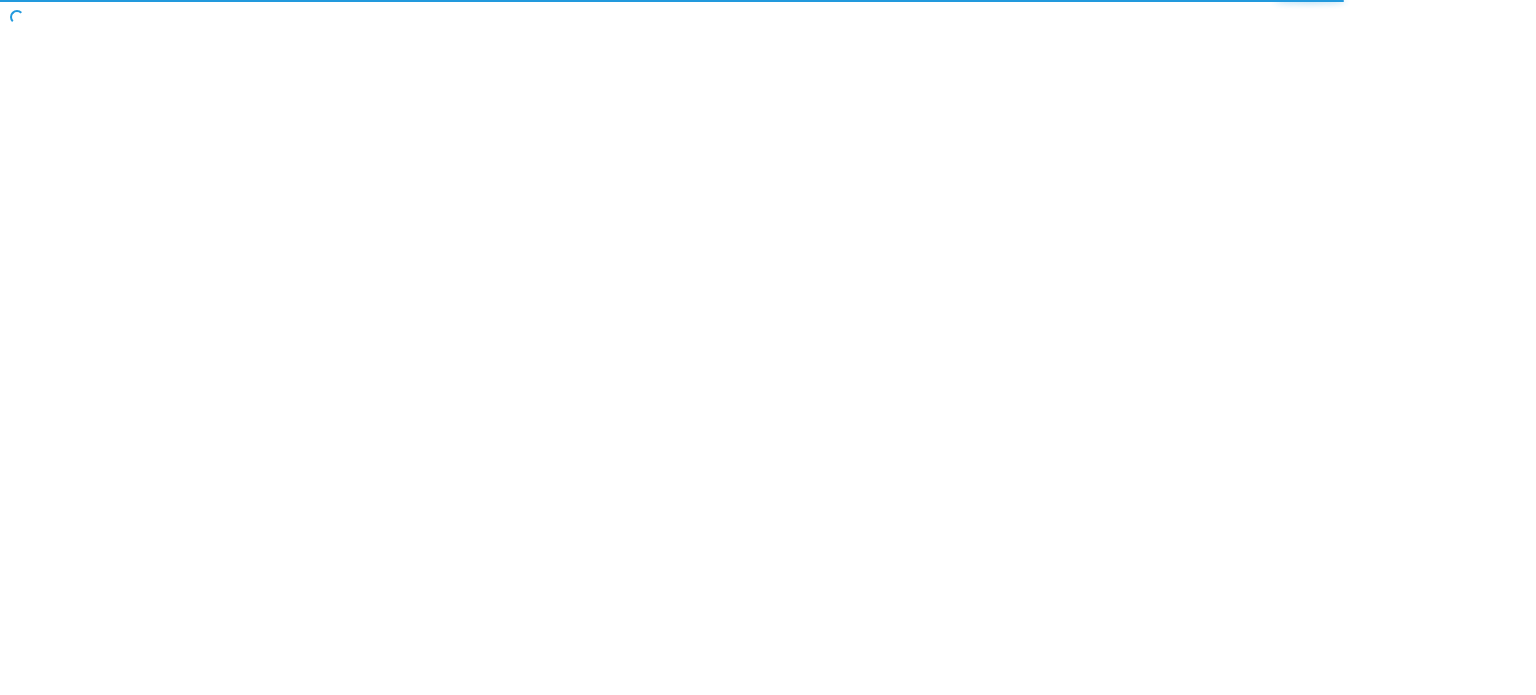 scroll, scrollTop: 0, scrollLeft: 0, axis: both 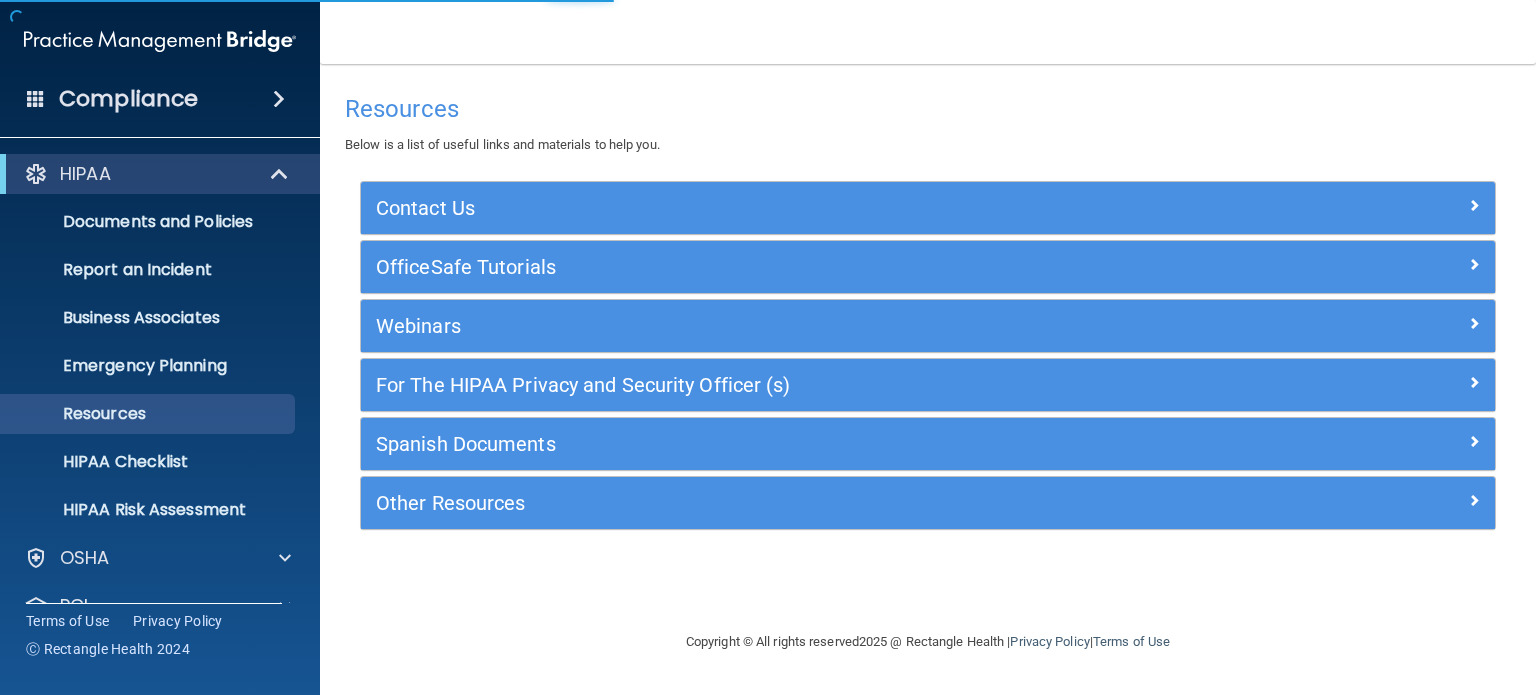 click on "HIPAA Checklist" at bounding box center [149, 462] 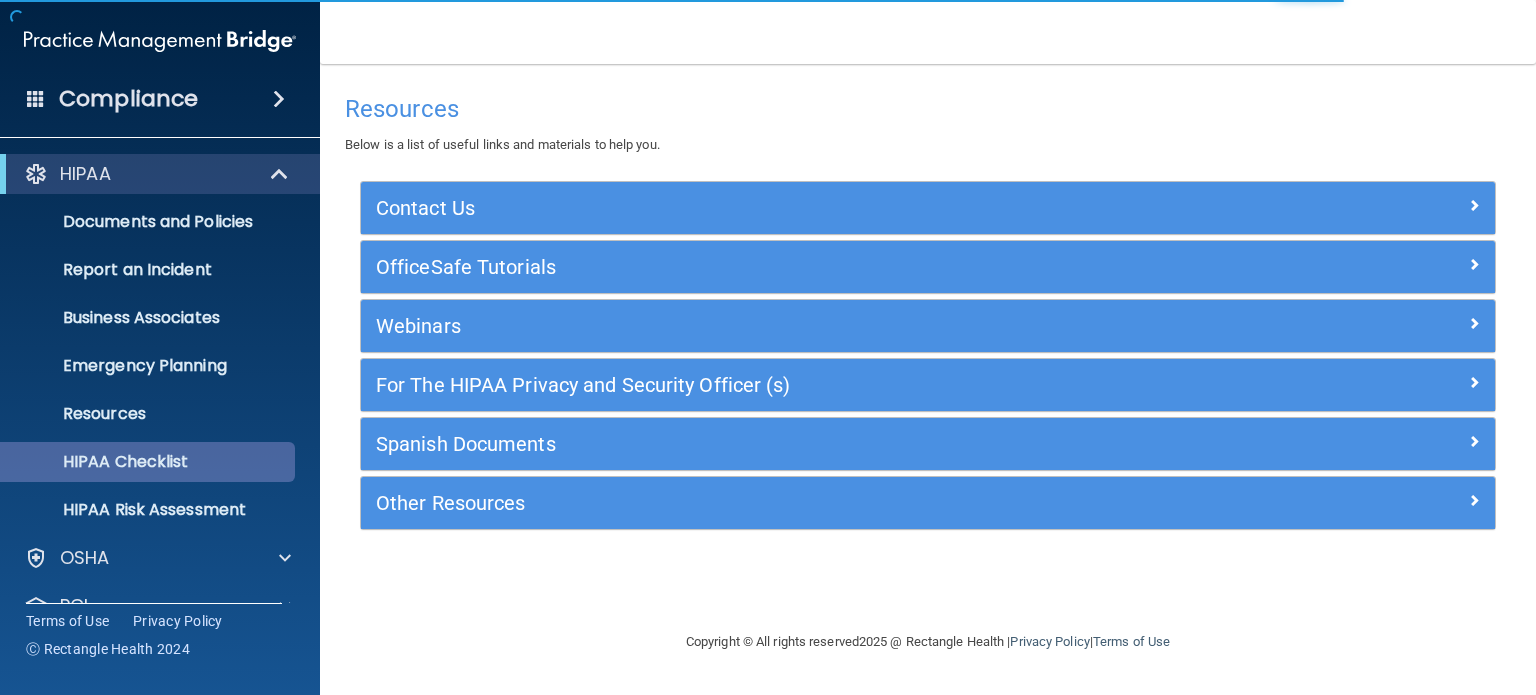 click on "HIPAA Checklist" at bounding box center (149, 462) 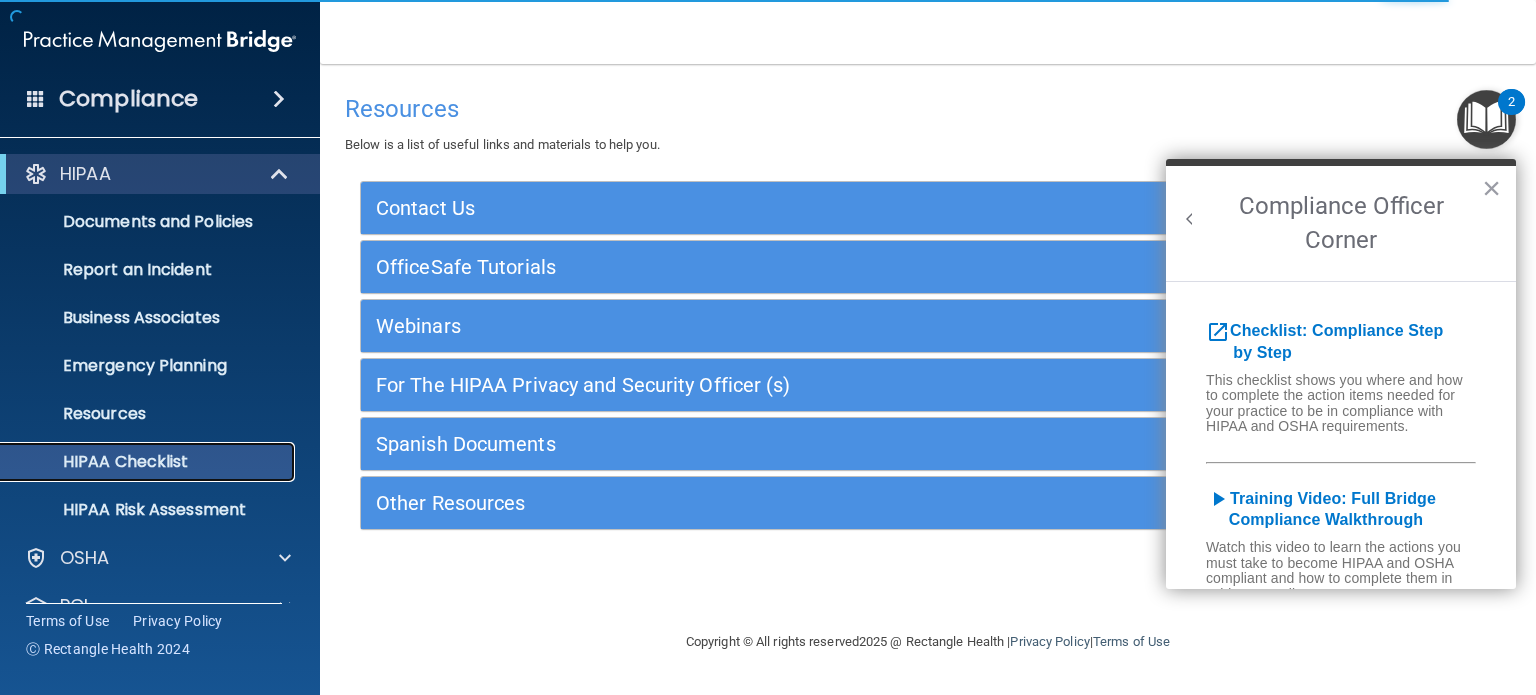 click on "HIPAA Checklist" at bounding box center [149, 462] 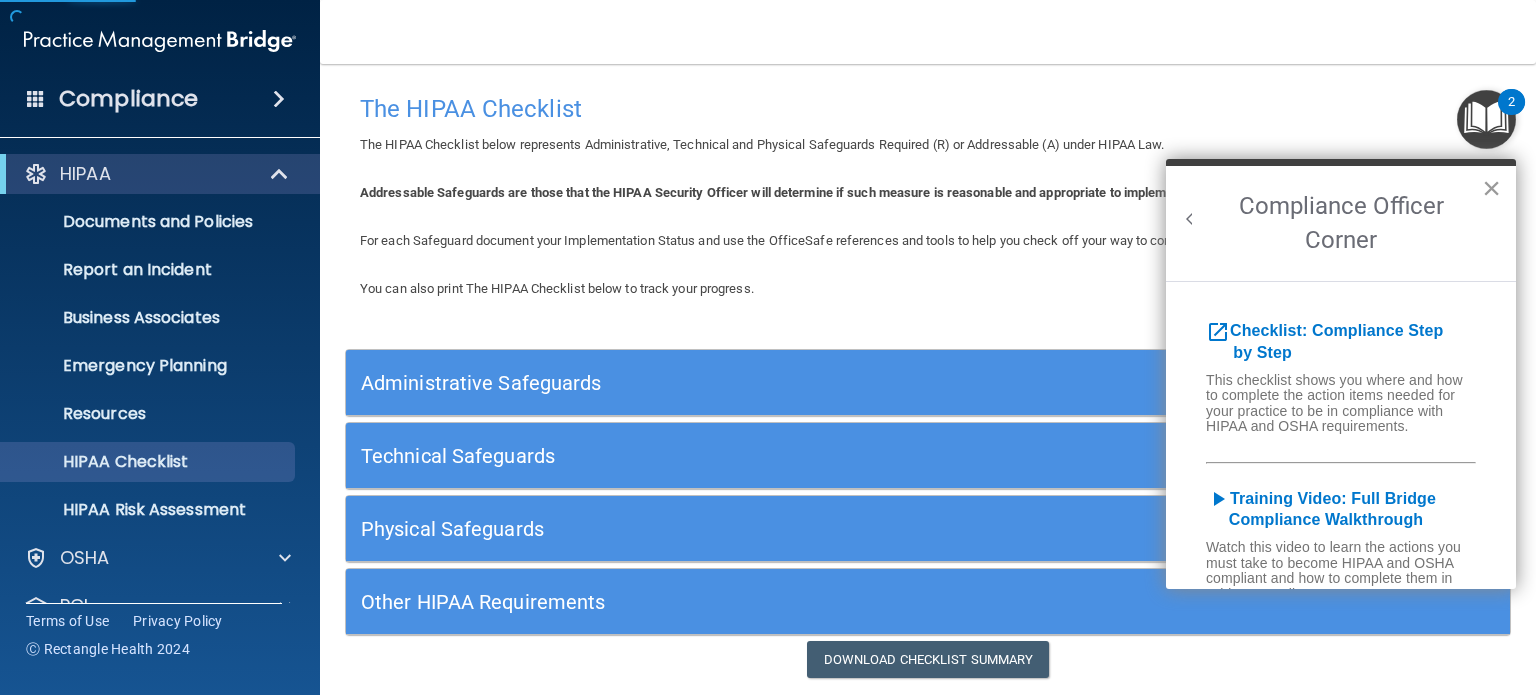 click on "×" at bounding box center (1491, 188) 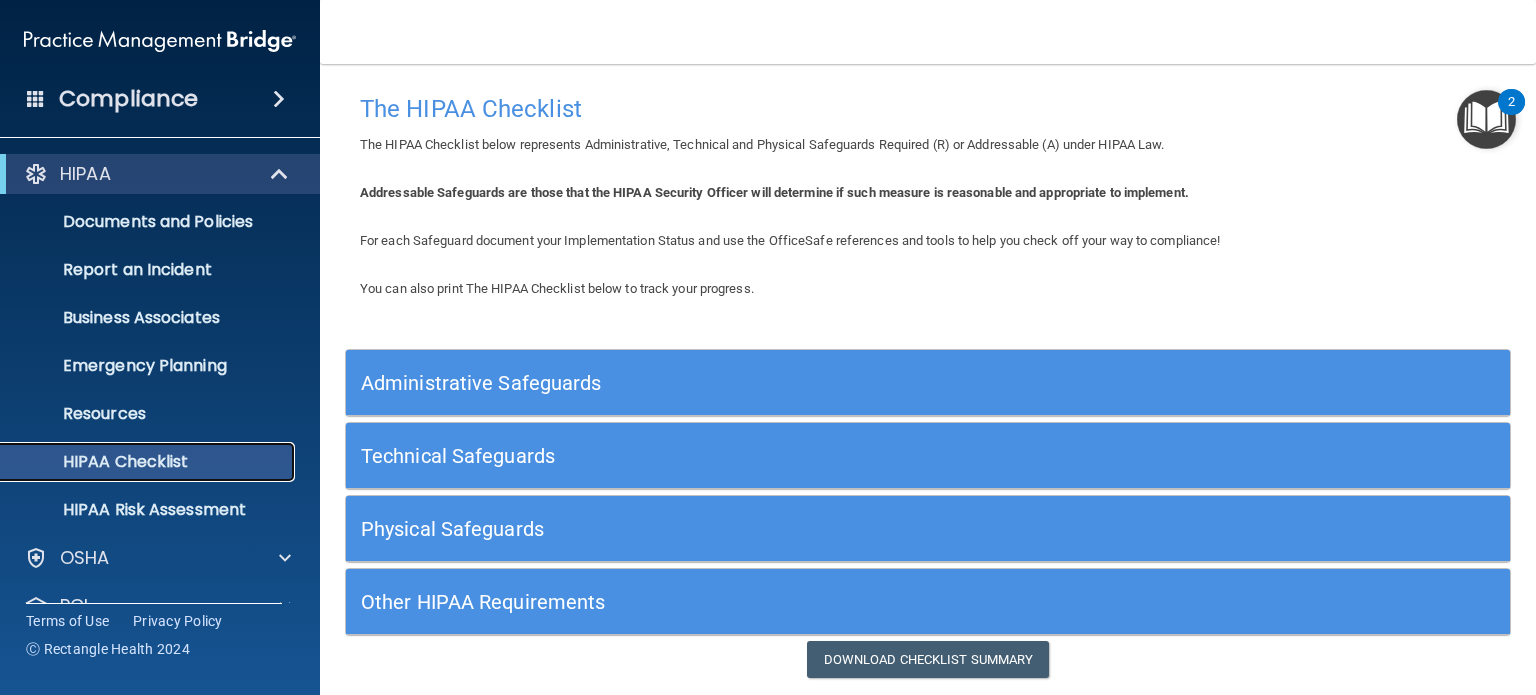 click on "HIPAA Checklist" at bounding box center (137, 462) 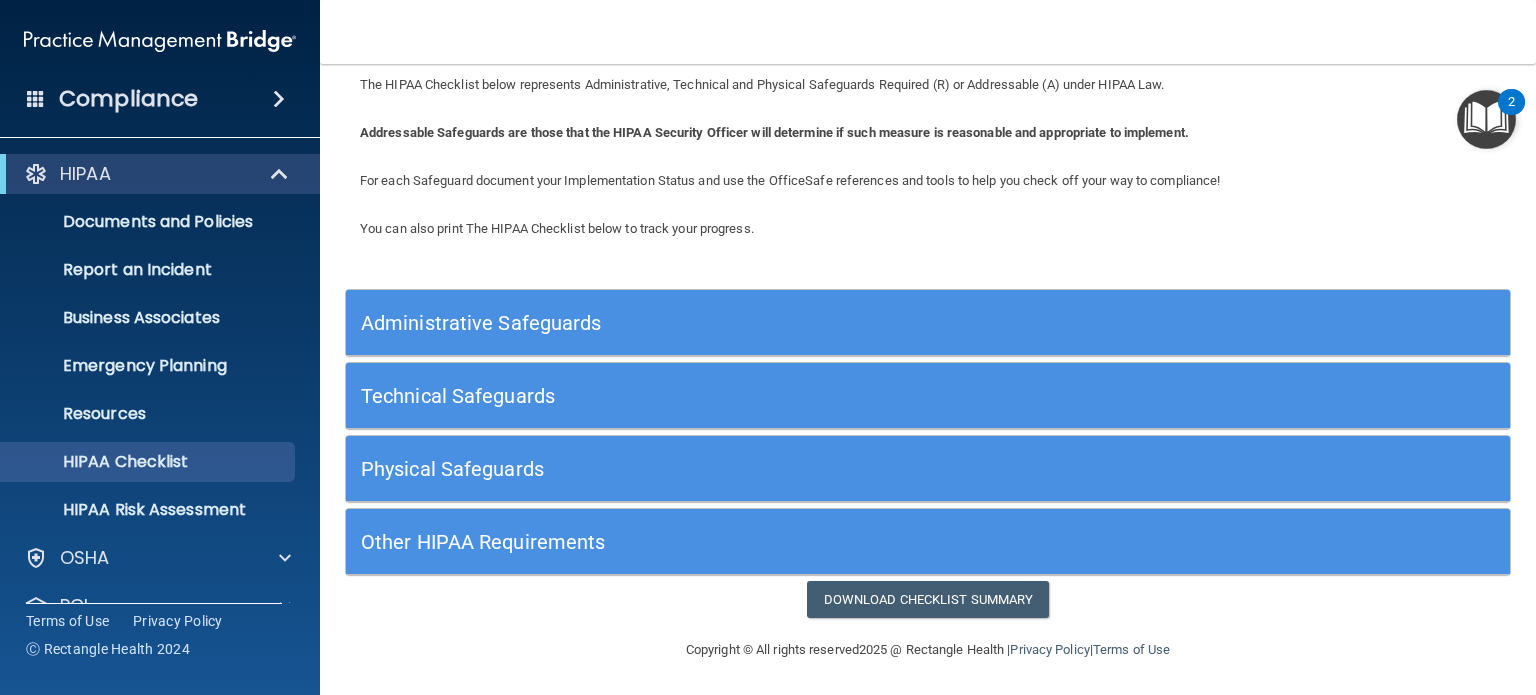 click on "Other HIPAA Requirements" at bounding box center [782, 542] 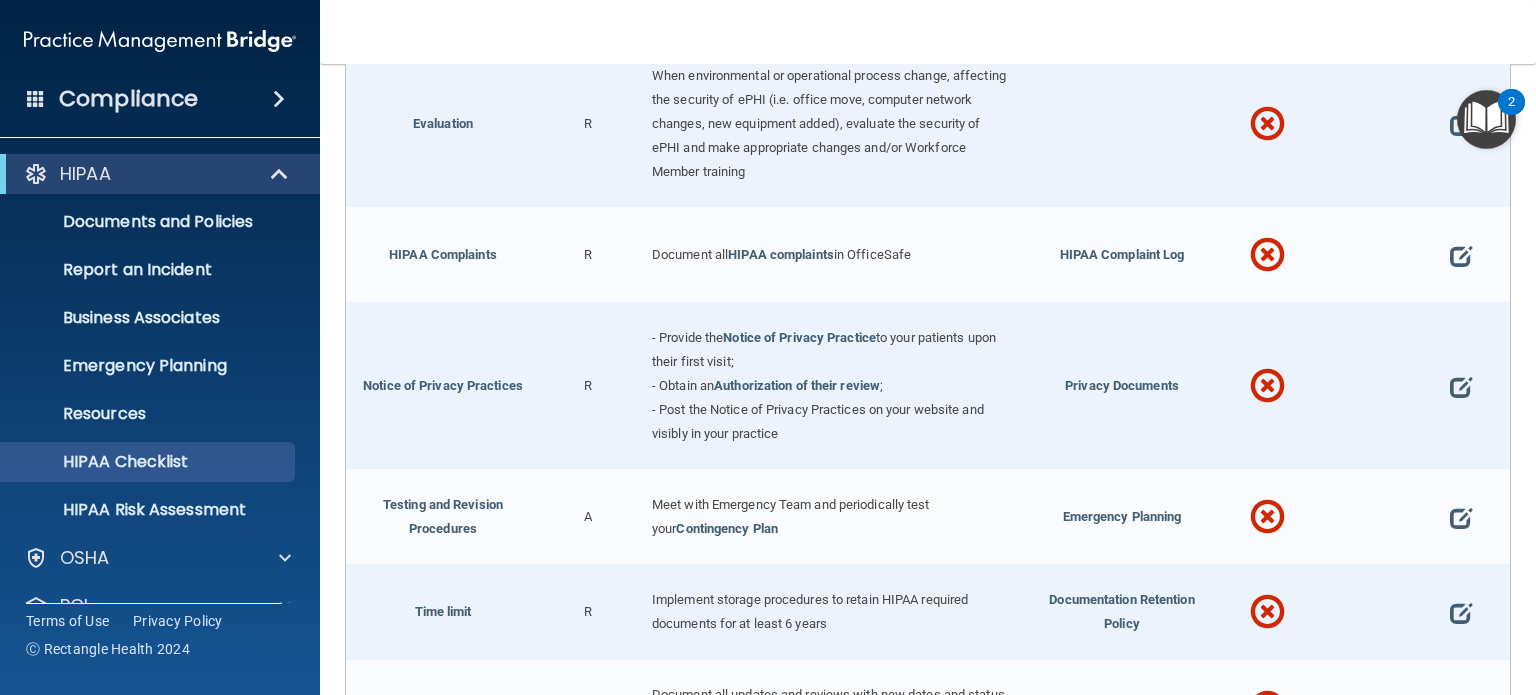 scroll, scrollTop: 953, scrollLeft: 0, axis: vertical 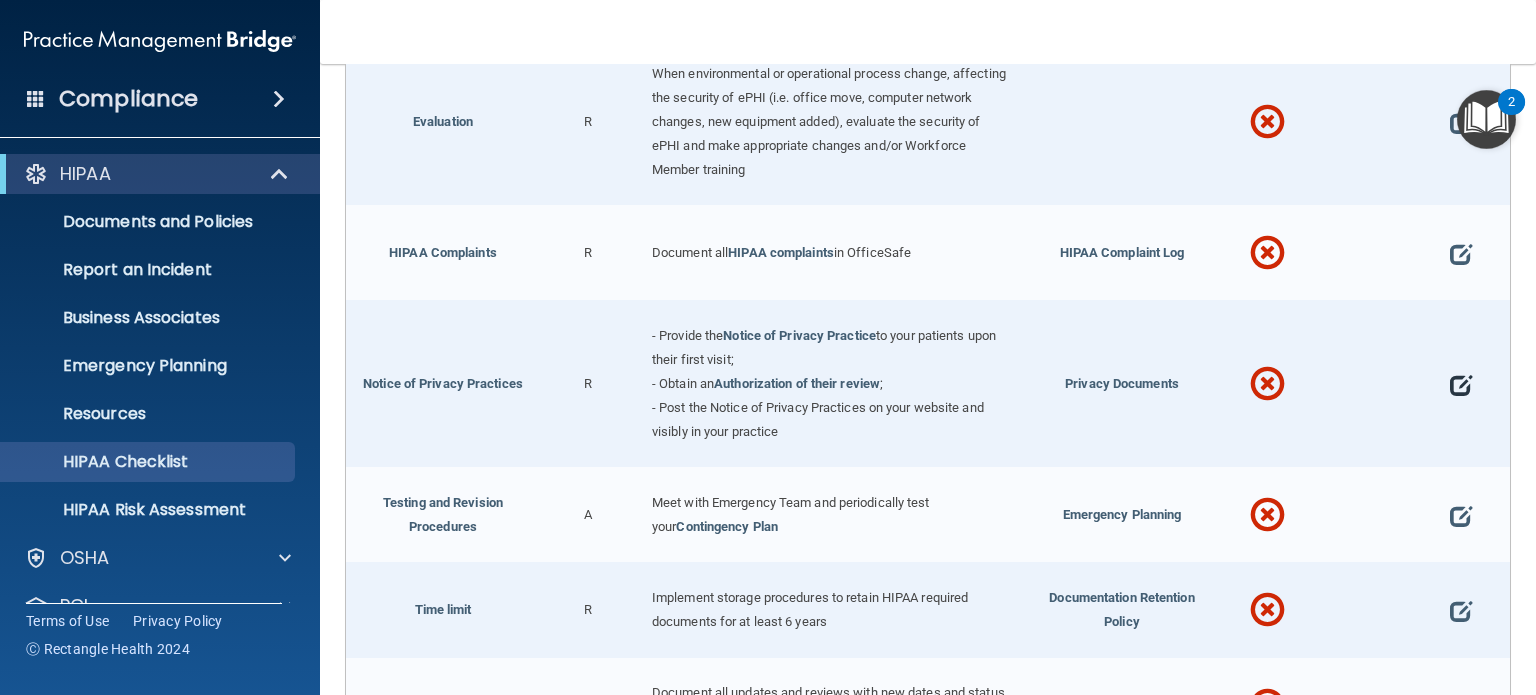 click at bounding box center (1461, 384) 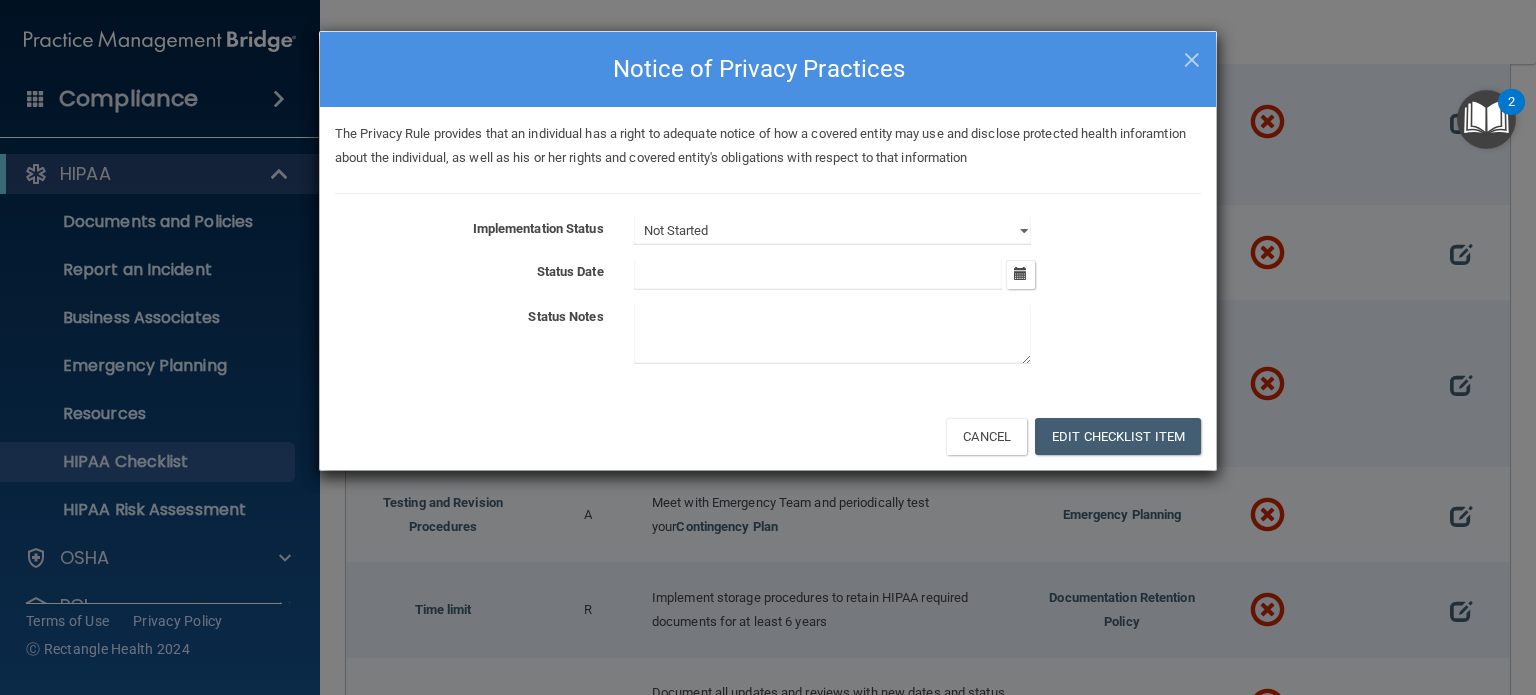 click at bounding box center [818, 275] 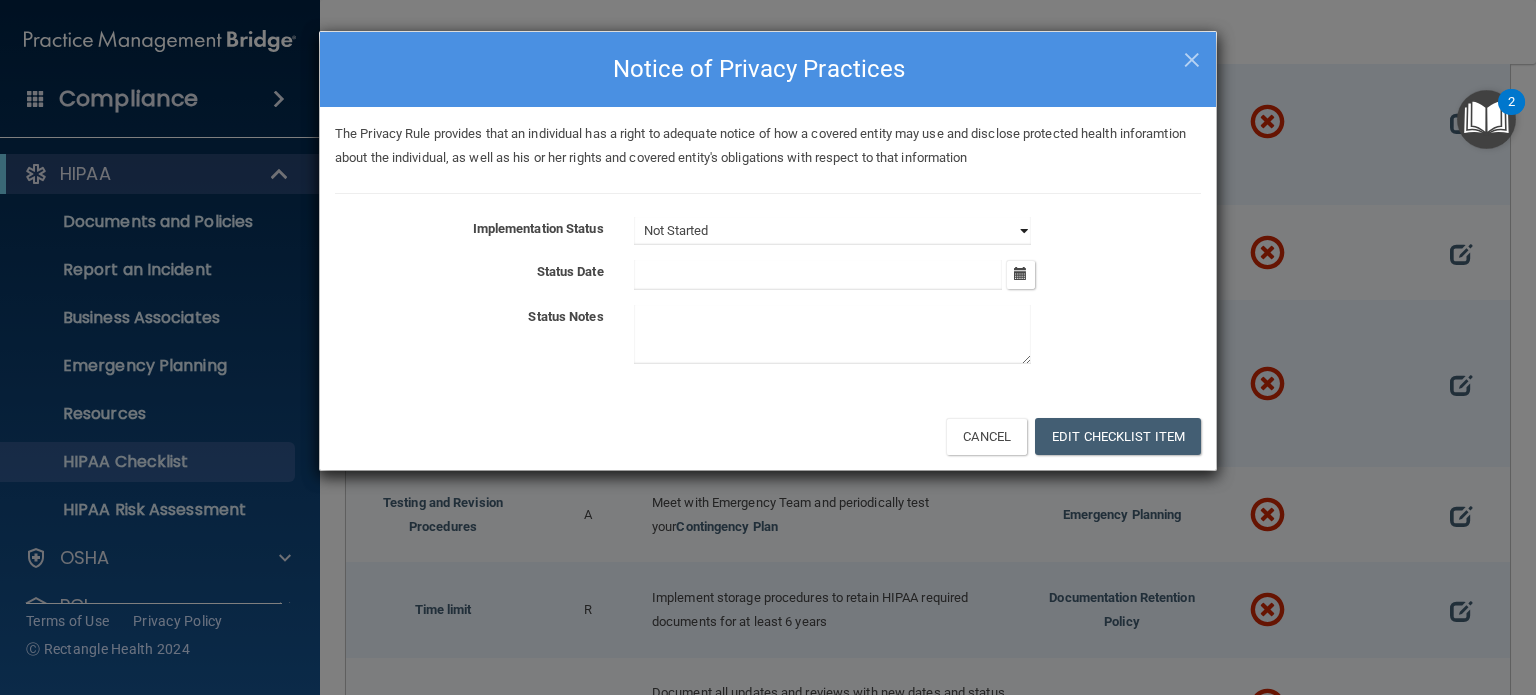 click on "Not Started  In Progress  Completed" at bounding box center [832, 231] 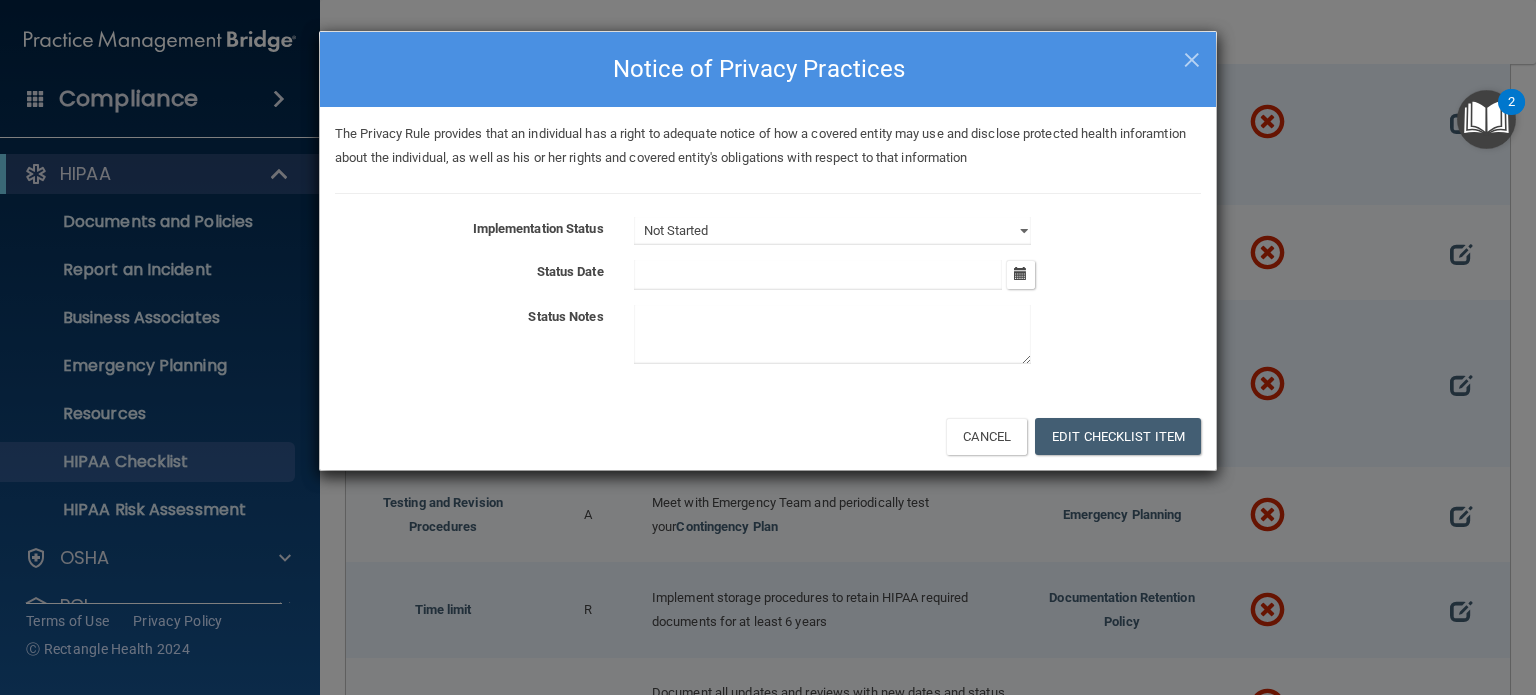 click on "Not Started  In Progress  Completed" at bounding box center [917, 231] 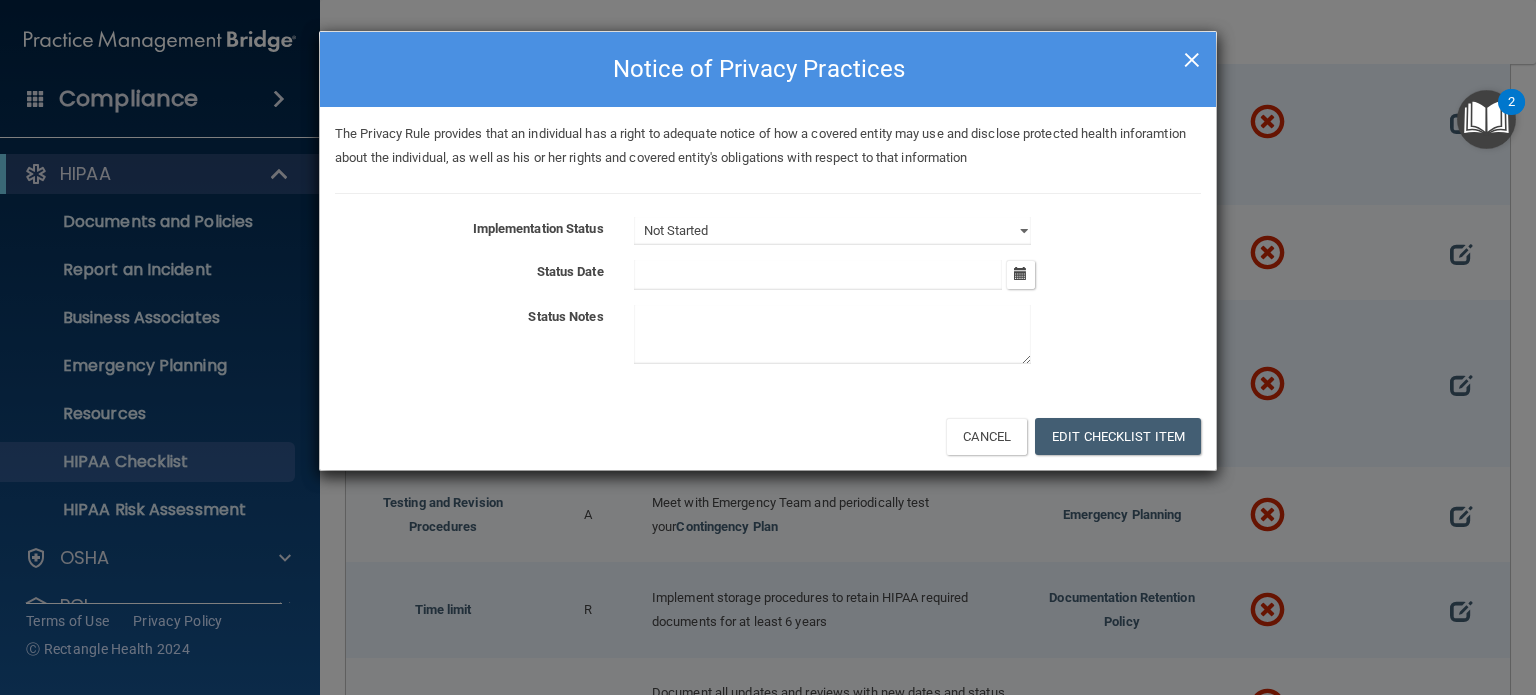 click on "×" at bounding box center (1192, 57) 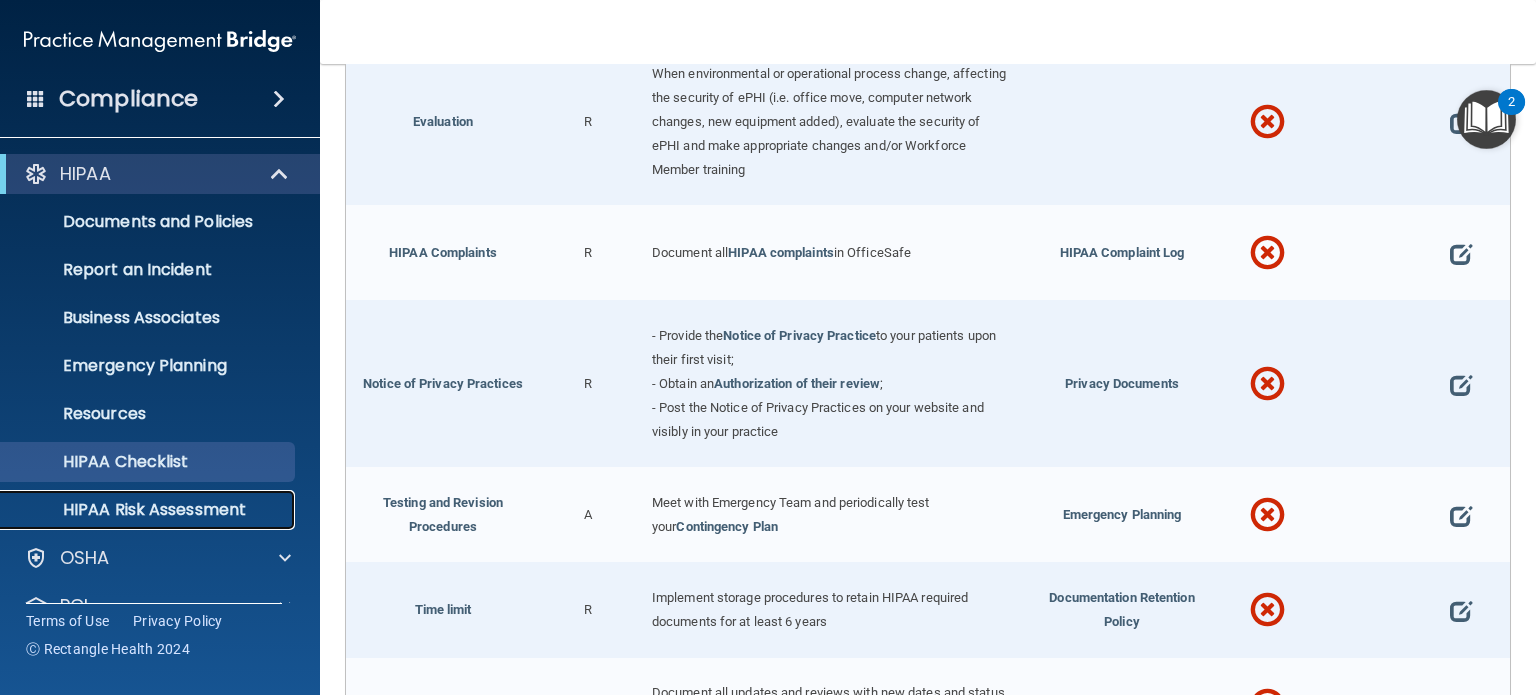 click on "HIPAA Risk Assessment" at bounding box center (149, 510) 